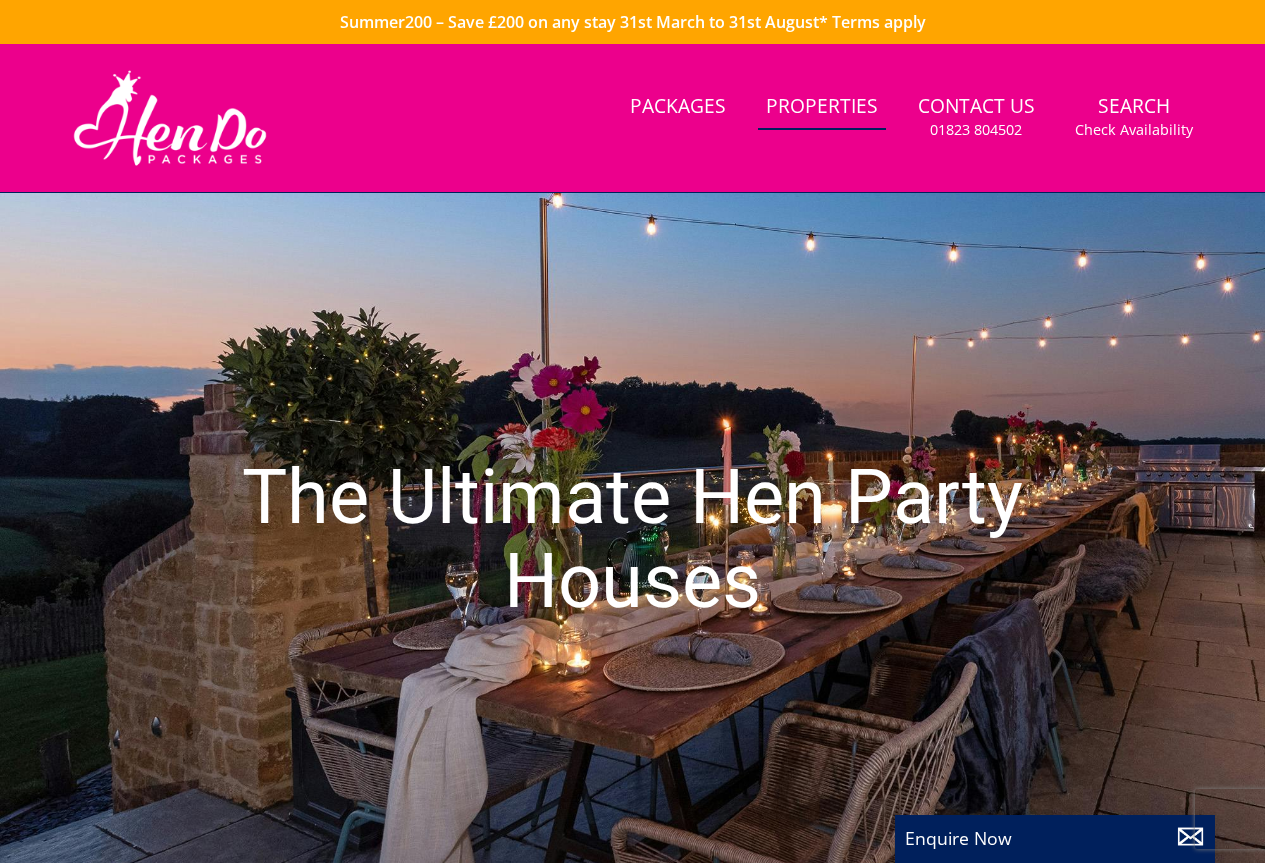 scroll, scrollTop: 0, scrollLeft: 0, axis: both 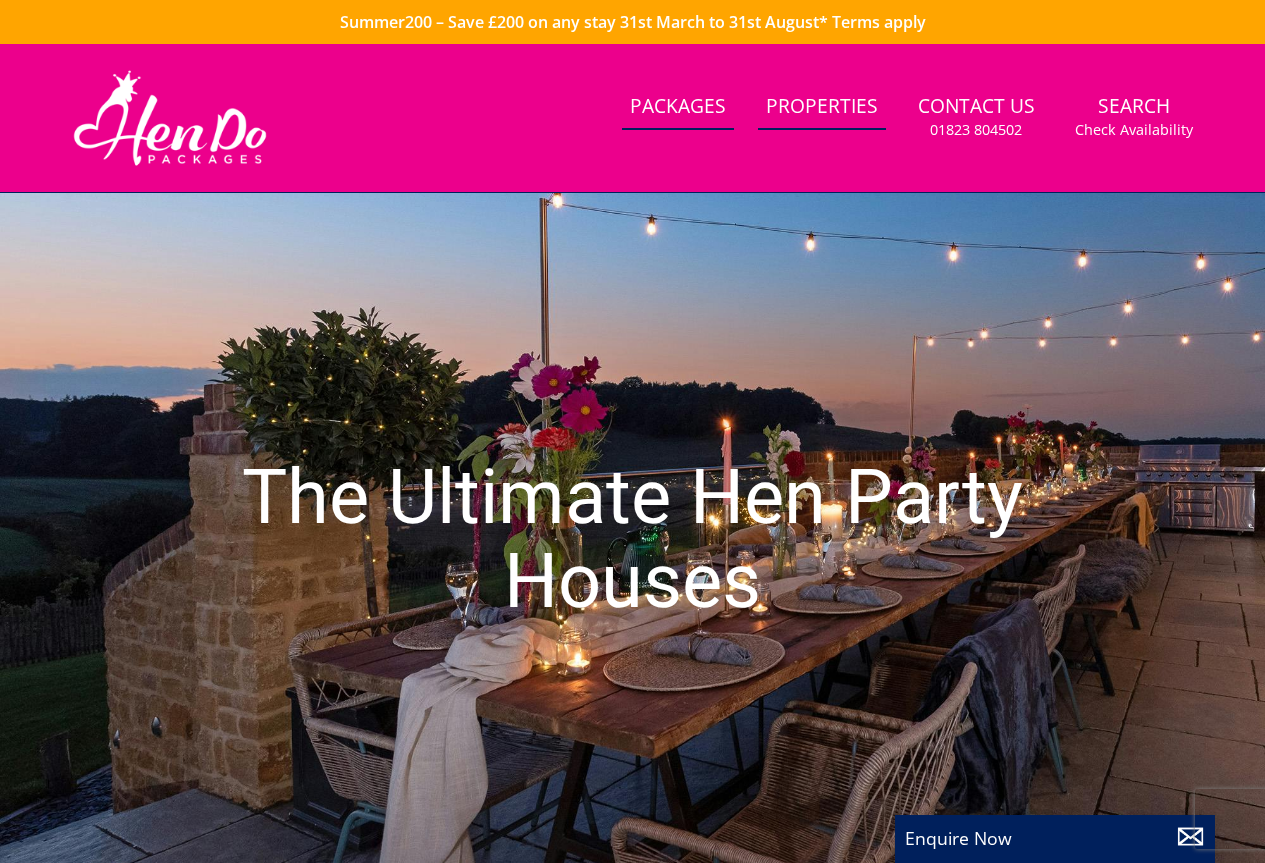 click on "Packages" at bounding box center [678, 107] 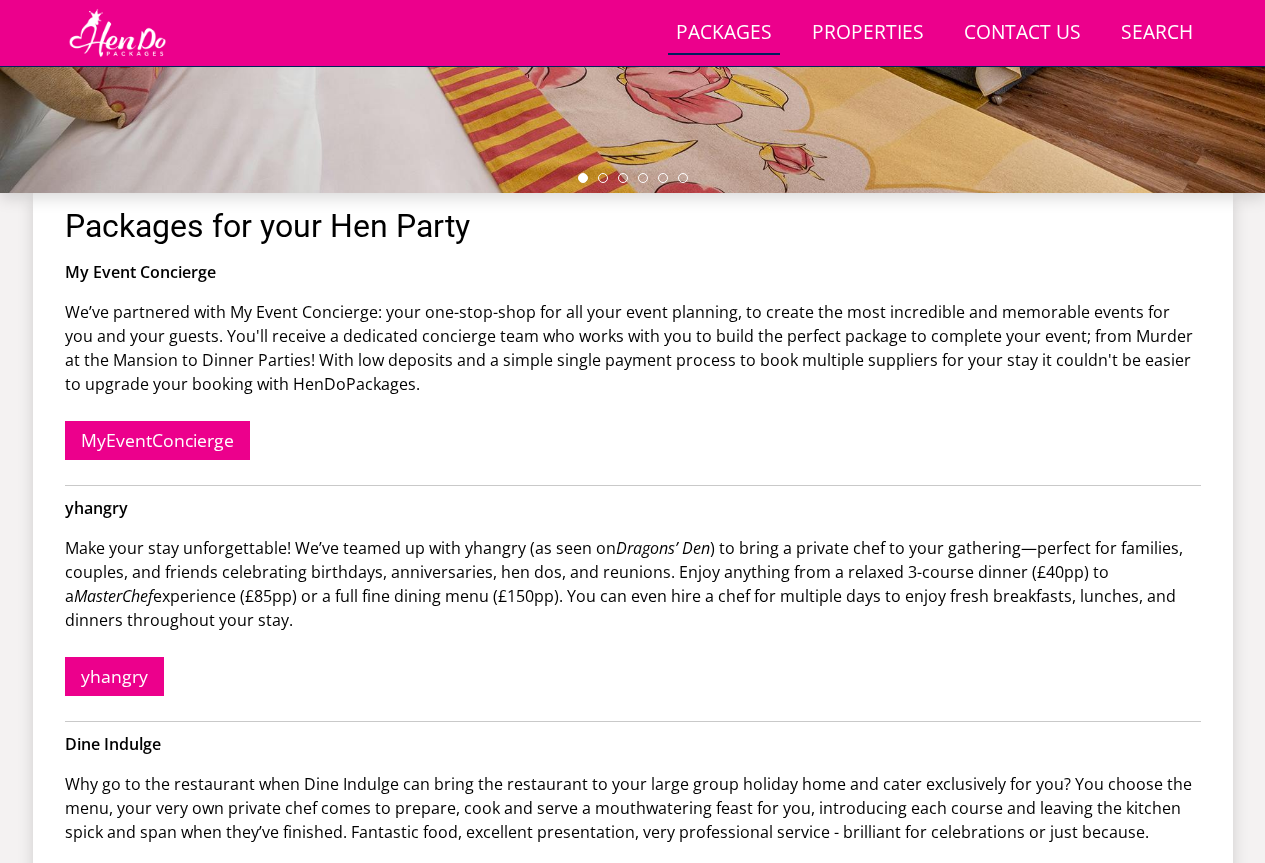 scroll, scrollTop: 457, scrollLeft: 0, axis: vertical 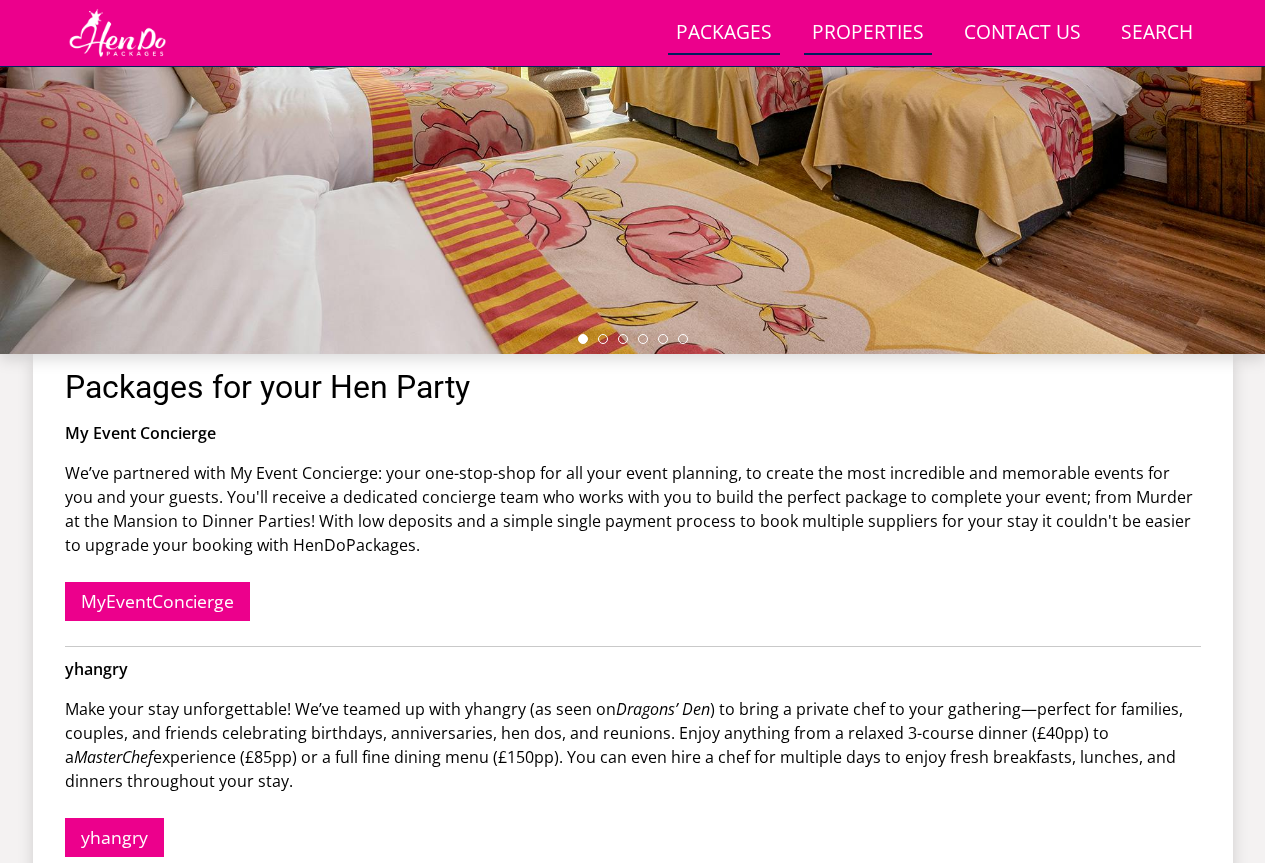 click on "Properties" at bounding box center (868, 33) 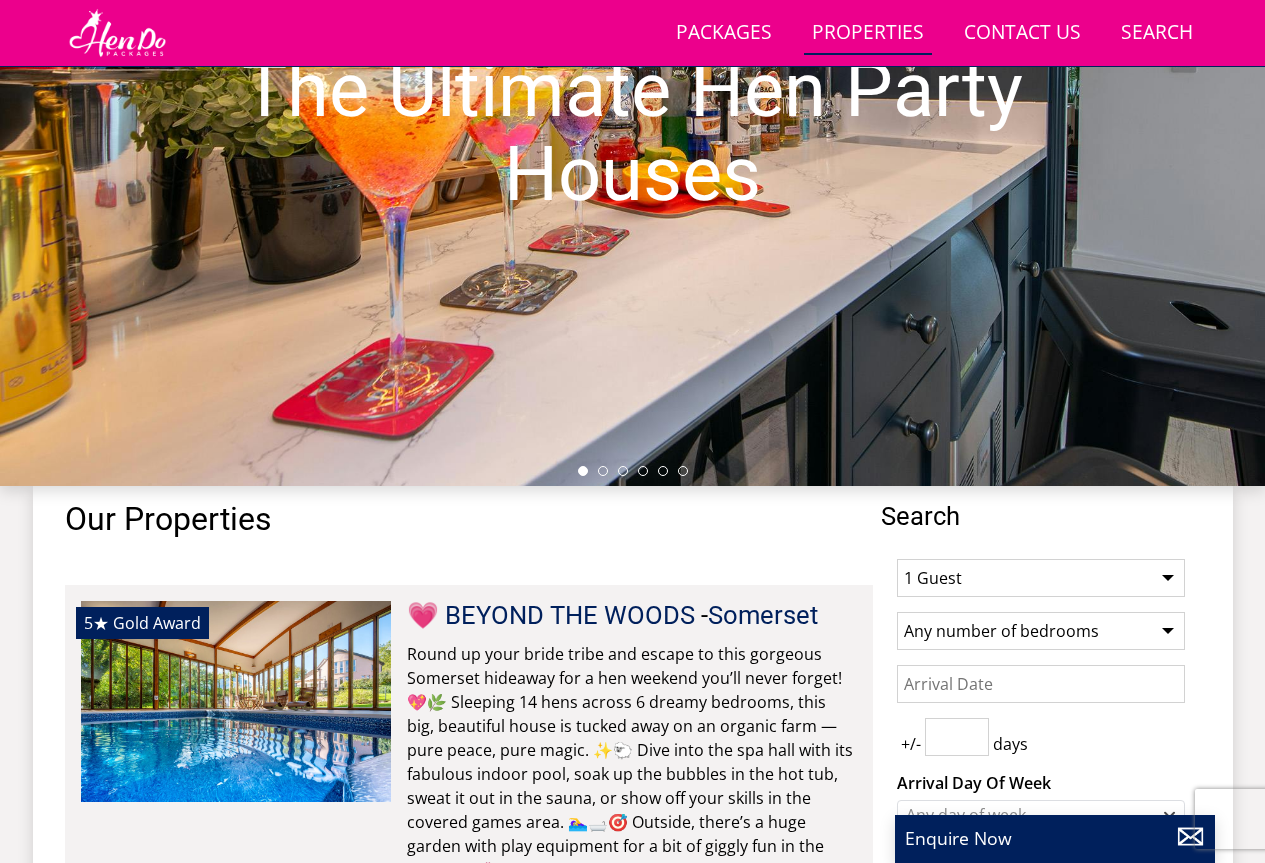 scroll, scrollTop: 431, scrollLeft: 0, axis: vertical 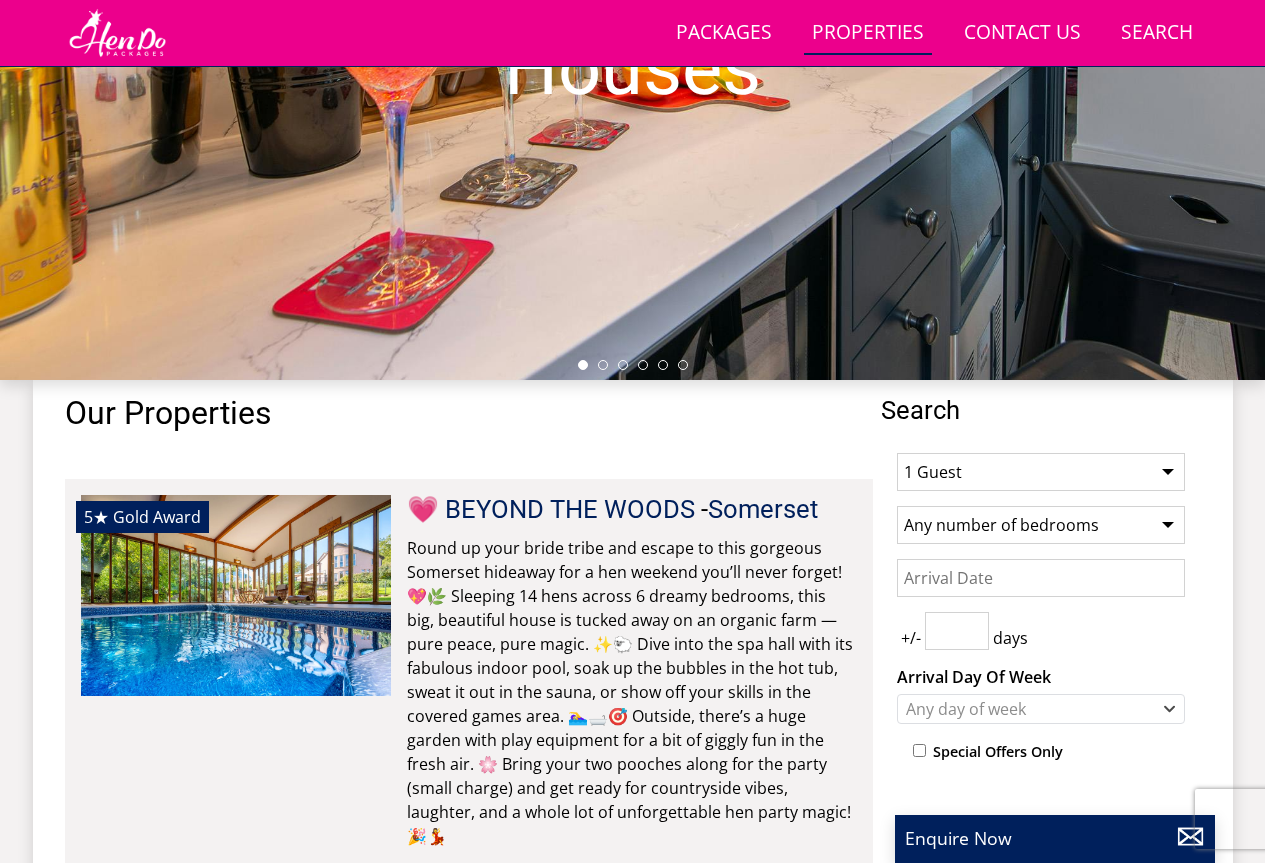 click on "1 Guest
2 Guests
3 Guests
4 Guests
5 Guests
6 Guests
7 Guests
8 Guests
9 Guests
10 Guests
11 Guests
12 Guests
13 Guests
14 Guests
15 Guests
16 Guests
17 Guests
18 Guests
19 Guests
20 Guests
21 Guests
22 Guests
23 Guests
24 Guests
25 Guests
26 Guests
27 Guests
28 Guests
29 Guests
30 Guests
31 Guests
32 Guests" at bounding box center (1041, 472) 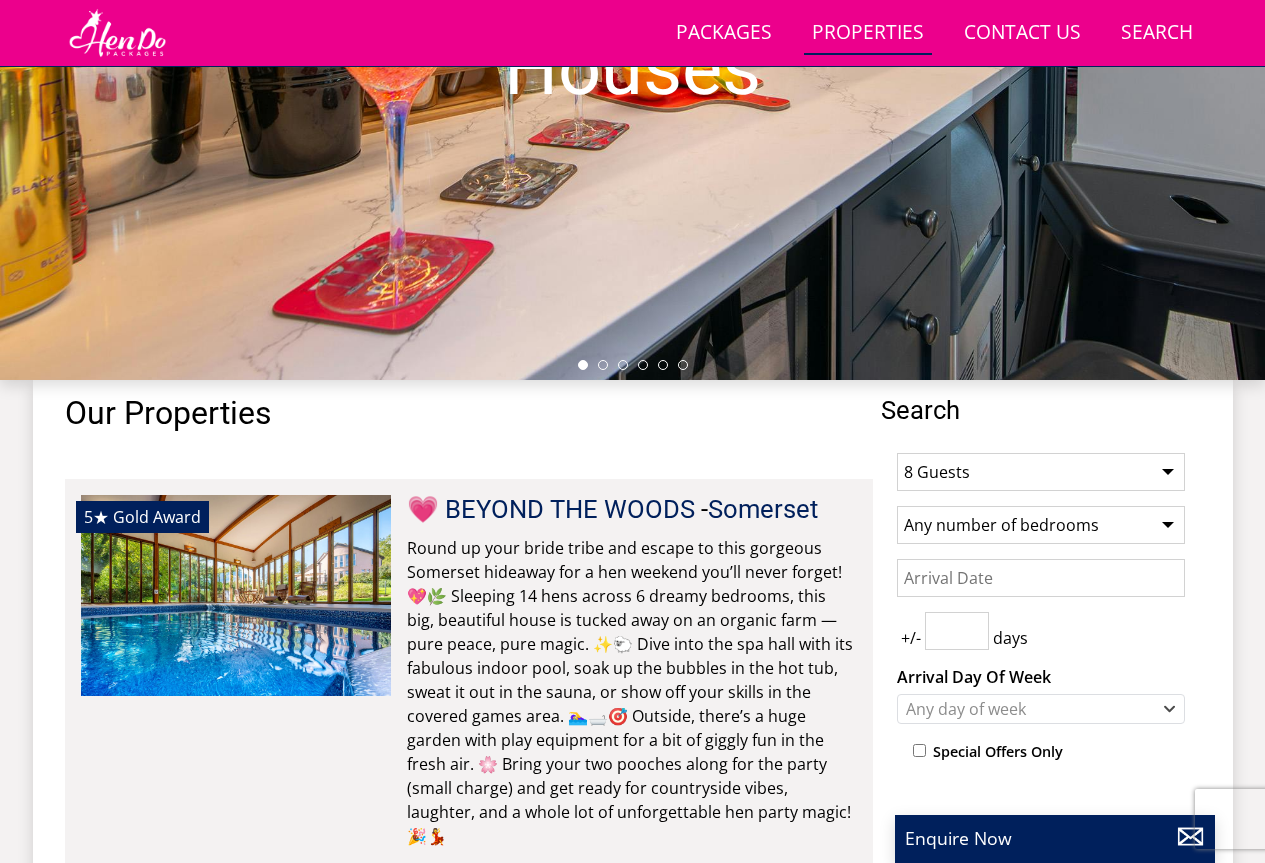 click on "1 Guest
2 Guests
3 Guests
4 Guests
5 Guests
6 Guests
7 Guests
8 Guests
9 Guests
10 Guests
11 Guests
12 Guests
13 Guests
14 Guests
15 Guests
16 Guests
17 Guests
18 Guests
19 Guests
20 Guests
21 Guests
22 Guests
23 Guests
24 Guests
25 Guests
26 Guests
27 Guests
28 Guests
29 Guests
30 Guests
31 Guests
32 Guests" at bounding box center (1041, 472) 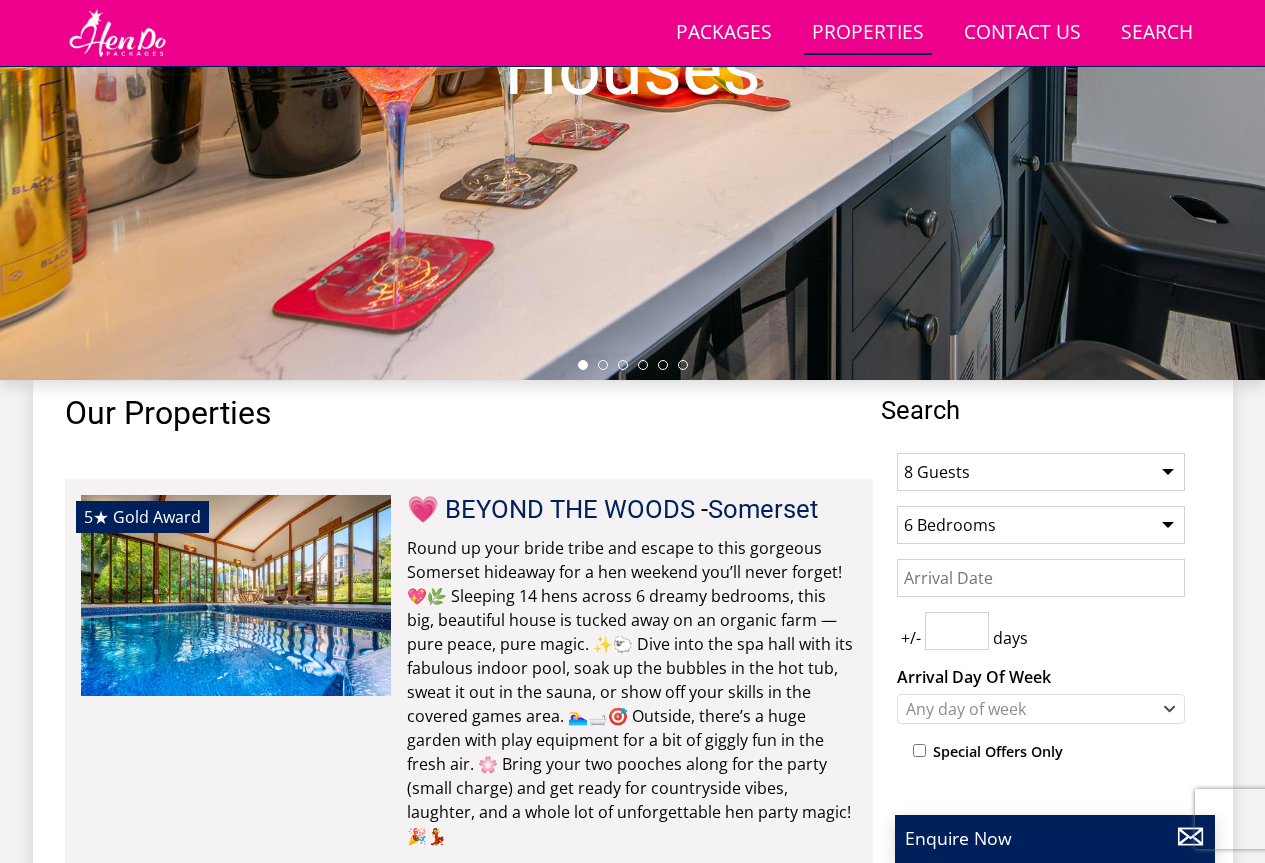 click on "Any number of bedrooms
4 Bedrooms
5 Bedrooms
6 Bedrooms
7 Bedrooms
8 Bedrooms
9 Bedrooms
10 Bedrooms
11 Bedrooms
12 Bedrooms
13 Bedrooms
14 Bedrooms
15 Bedrooms
16 Bedrooms" at bounding box center (1041, 525) 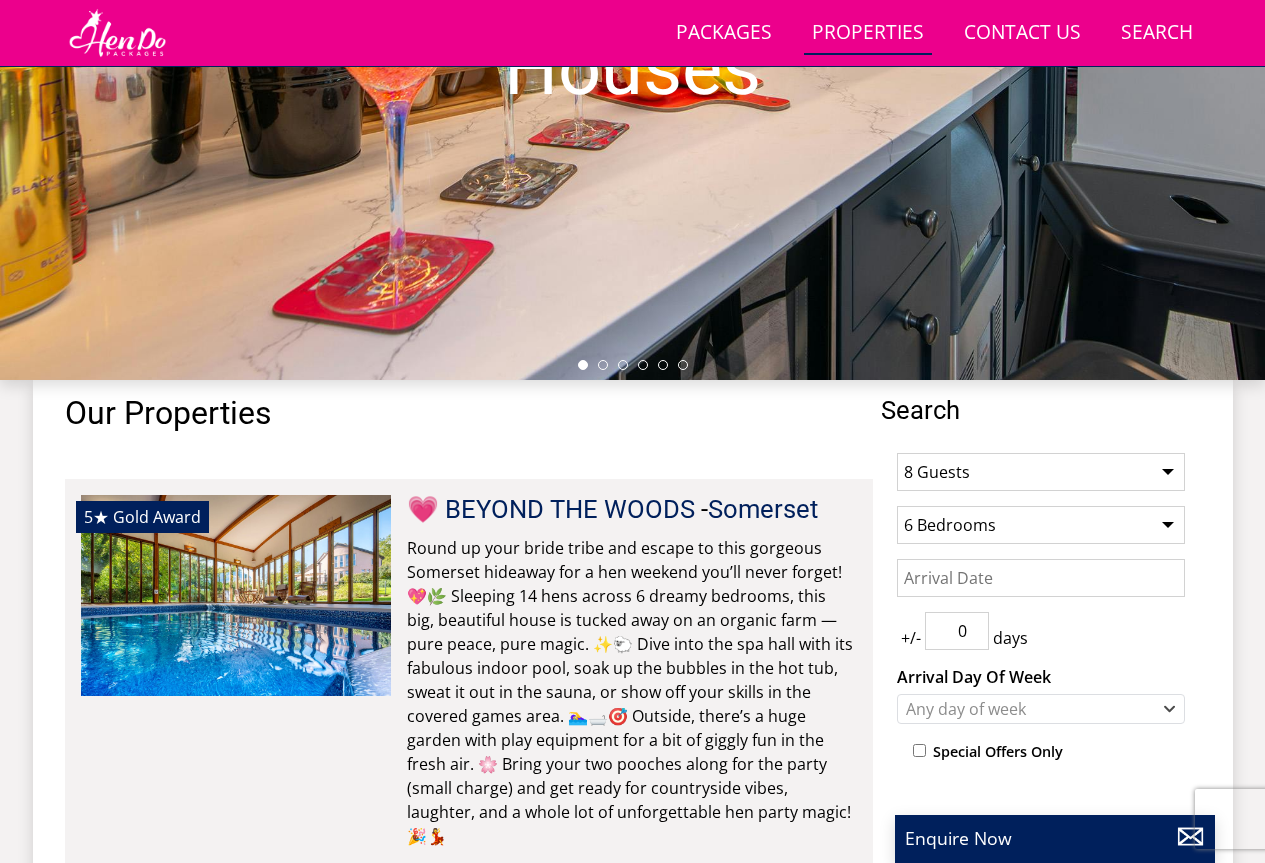 click on "0" at bounding box center [957, 631] 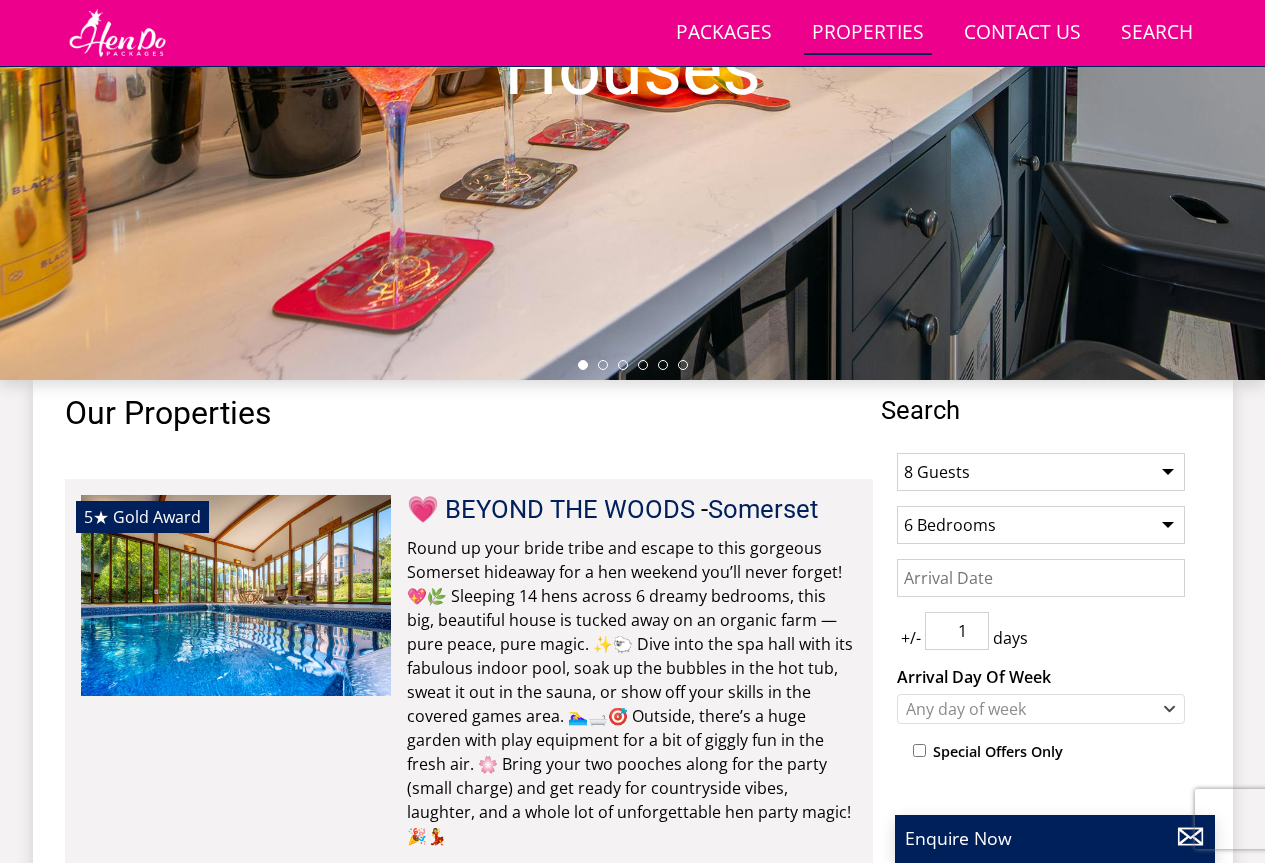 click on "1" at bounding box center (957, 631) 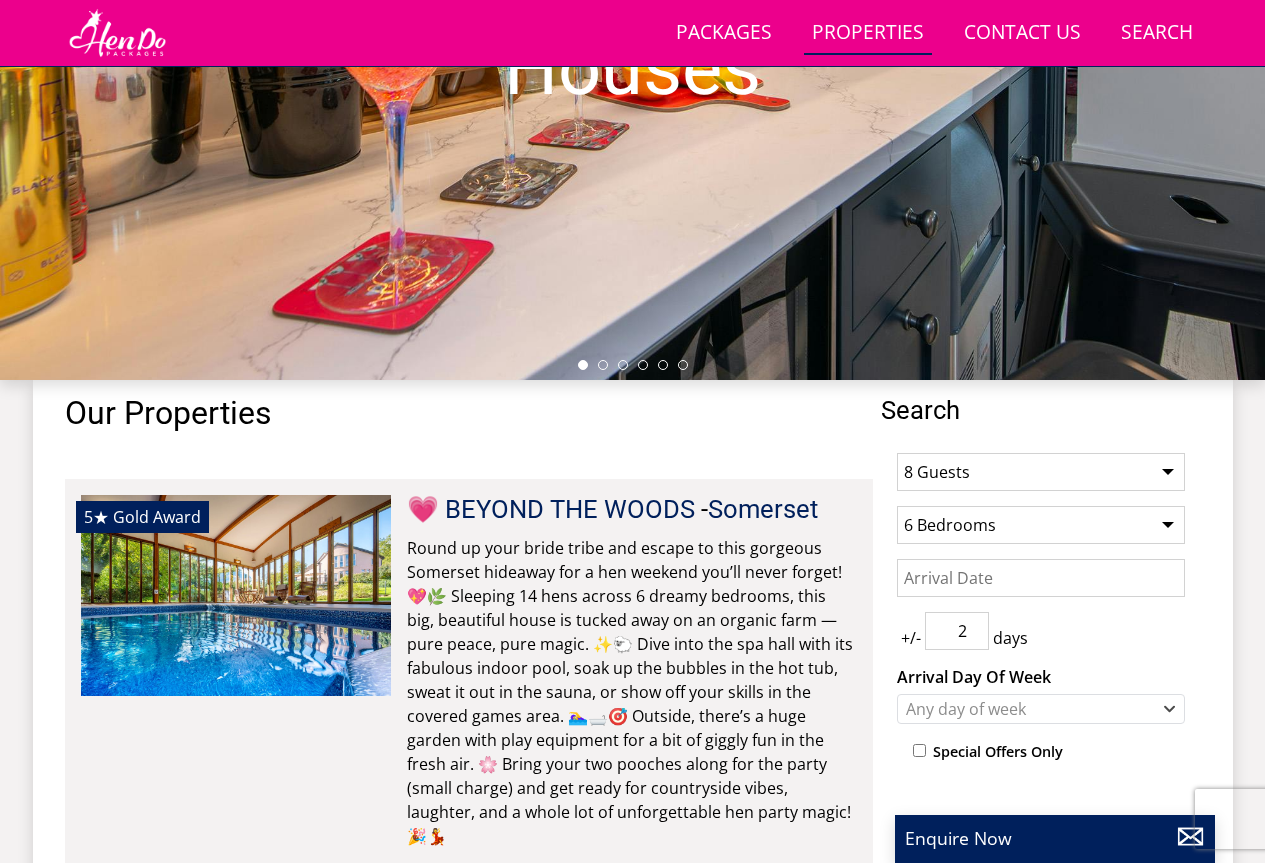 click on "2" at bounding box center (957, 631) 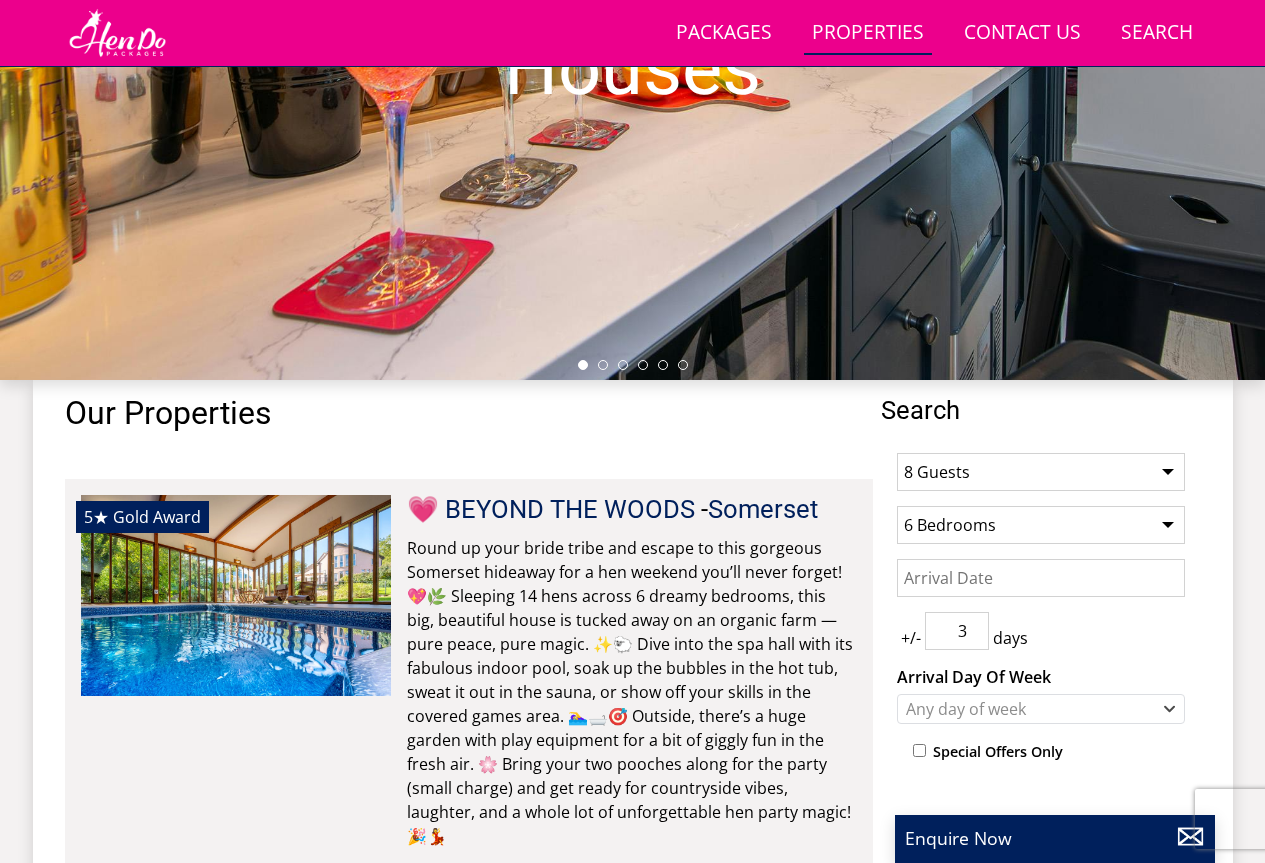 type on "3" 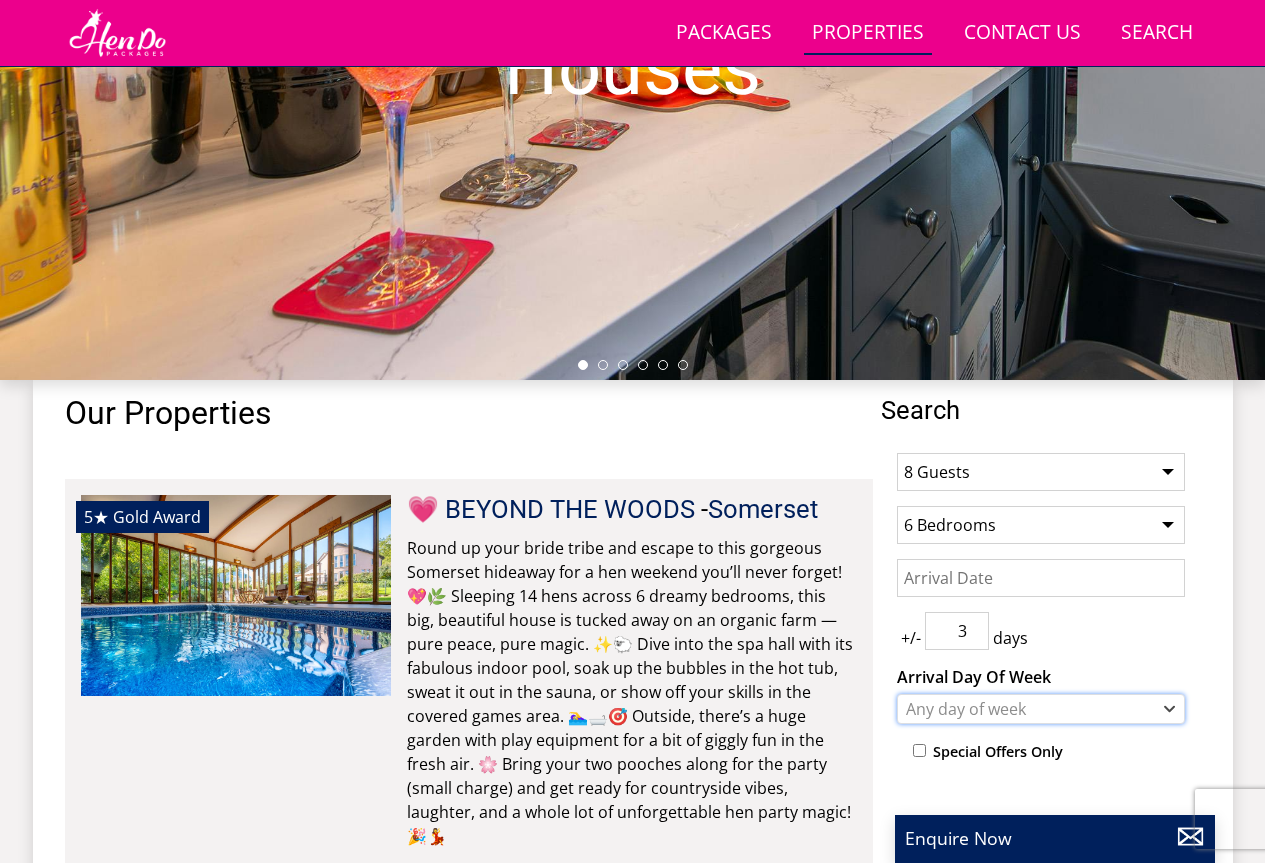 click 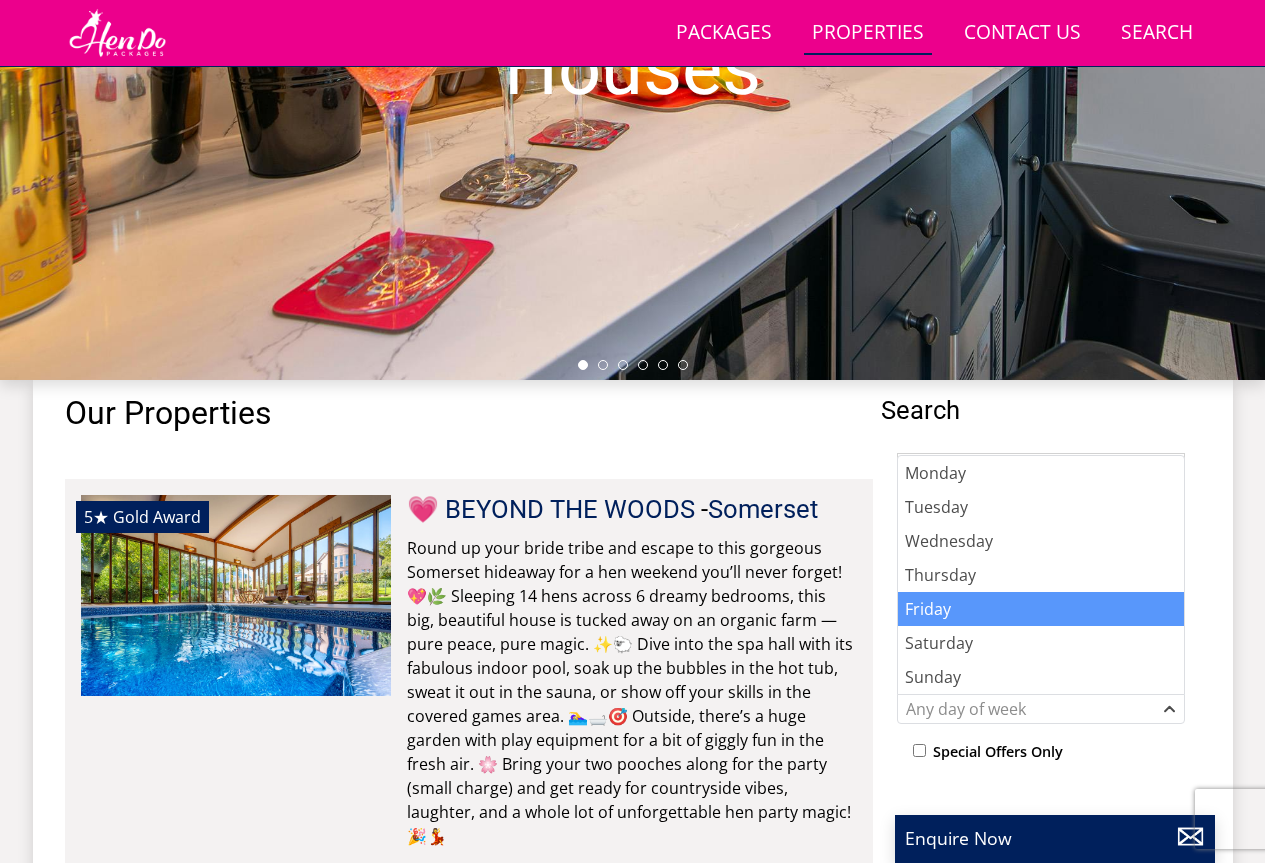 click on "Friday" at bounding box center (1041, 609) 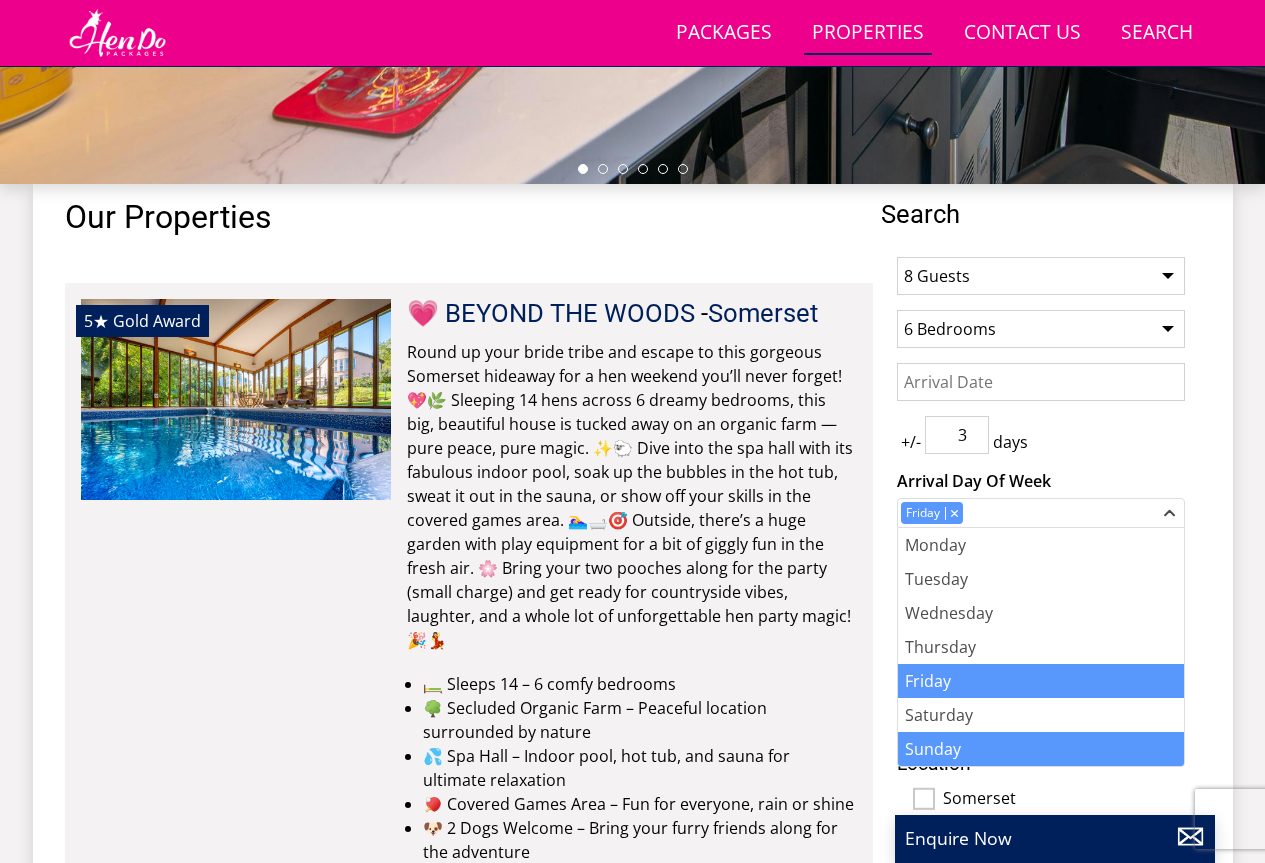 scroll, scrollTop: 631, scrollLeft: 0, axis: vertical 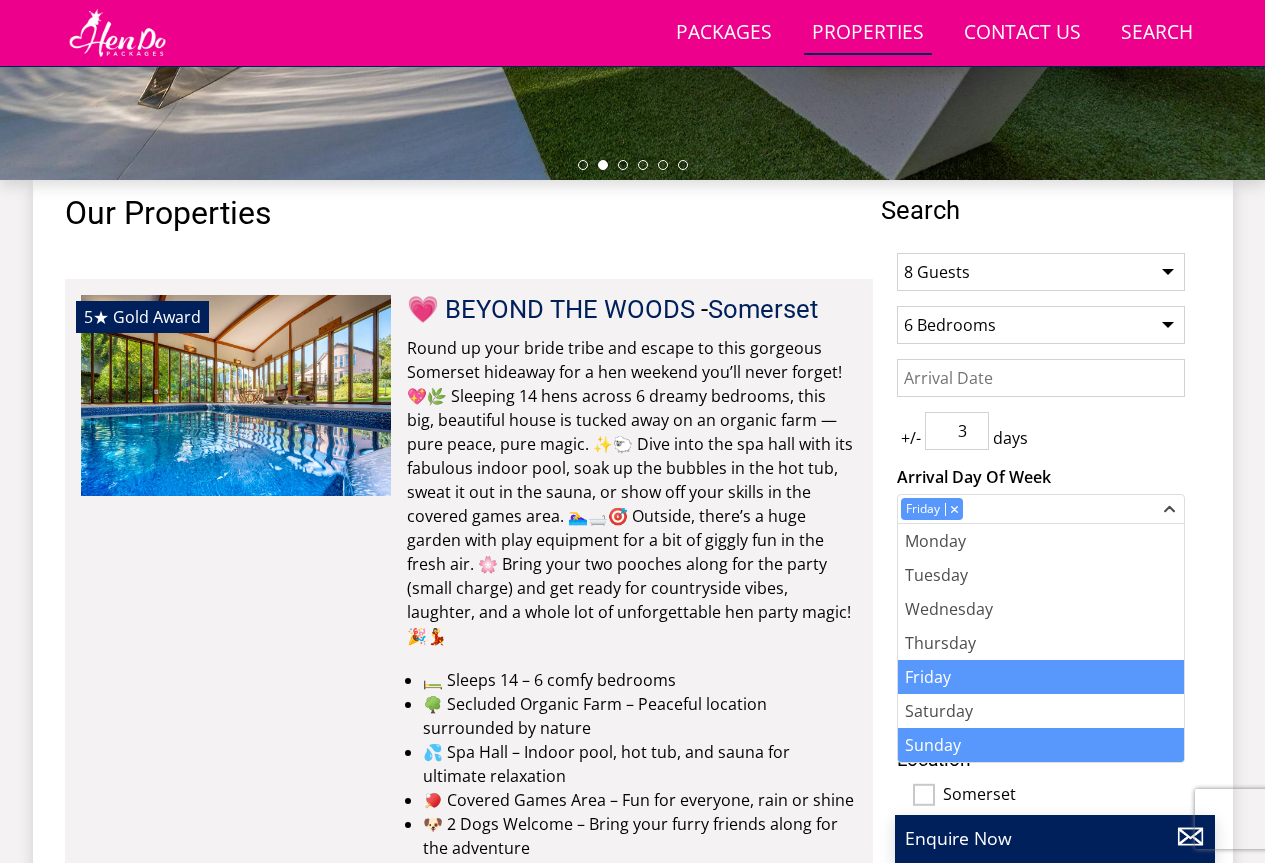click on "Sunday" at bounding box center [1041, 745] 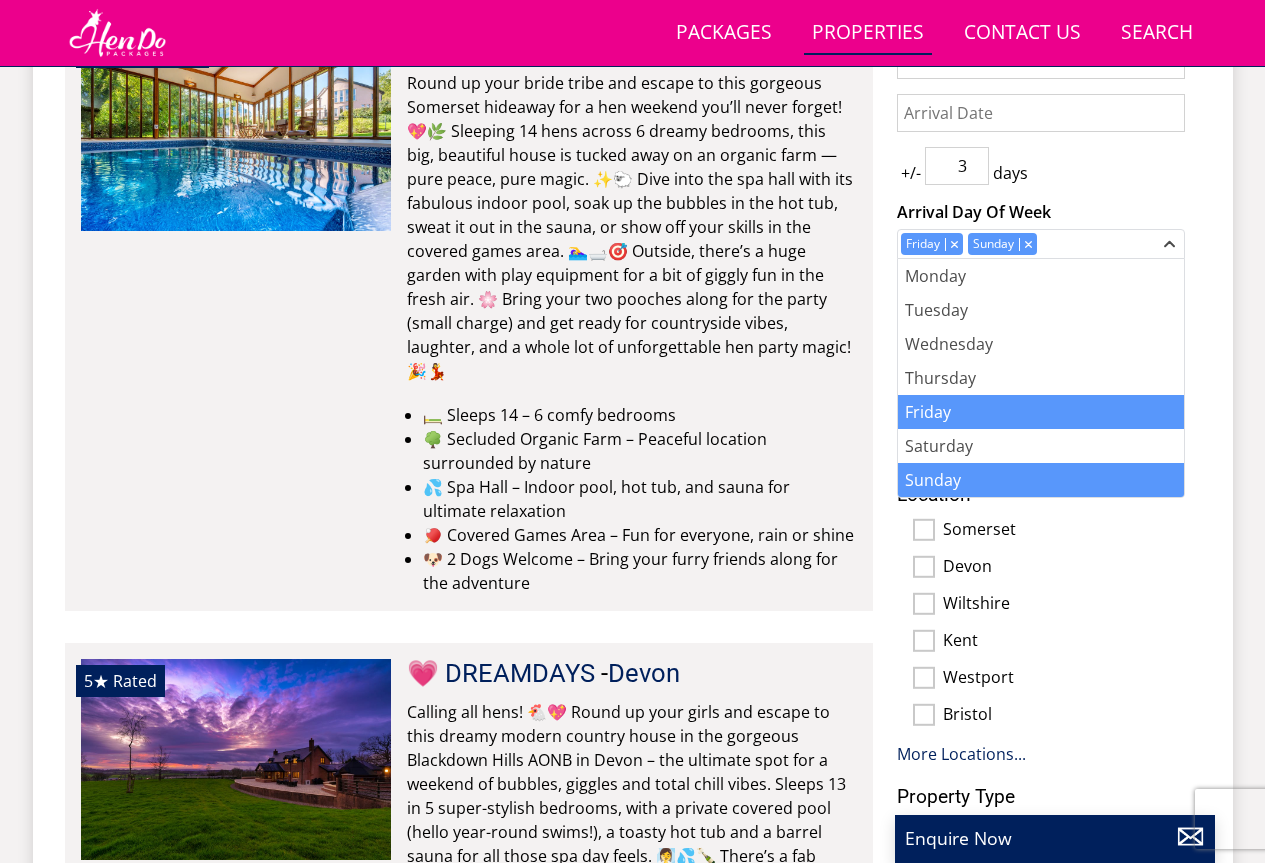 scroll, scrollTop: 931, scrollLeft: 0, axis: vertical 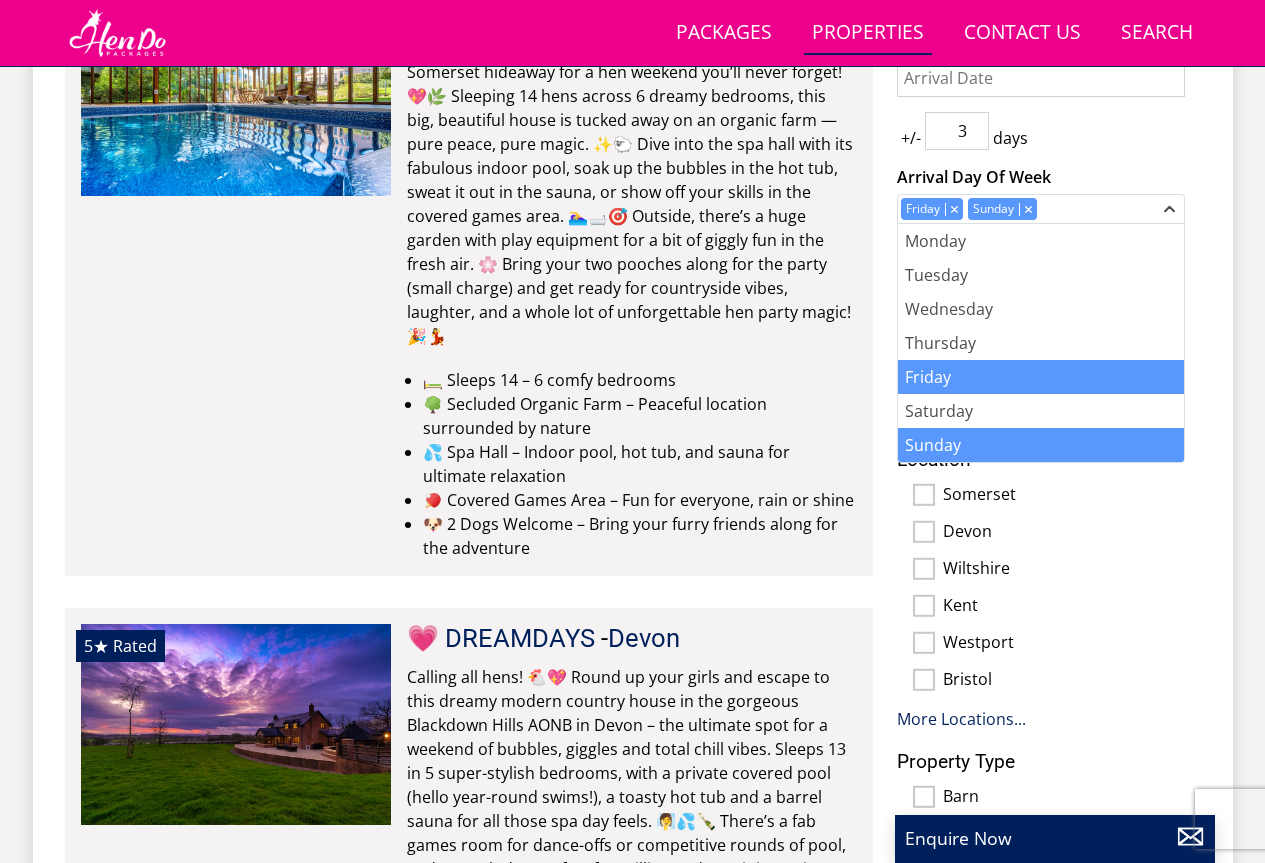 click on "Wiltshire" at bounding box center (924, 569) 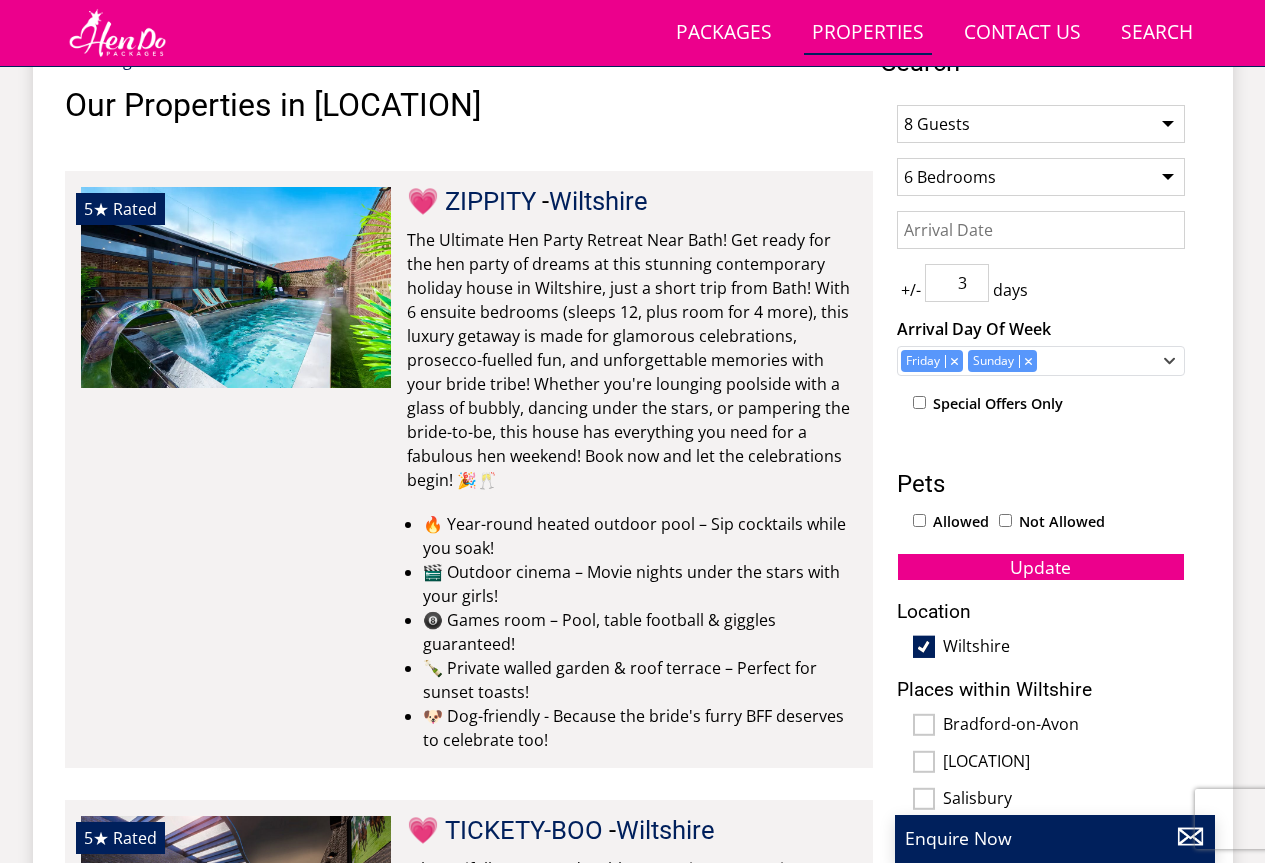 scroll, scrollTop: 731, scrollLeft: 0, axis: vertical 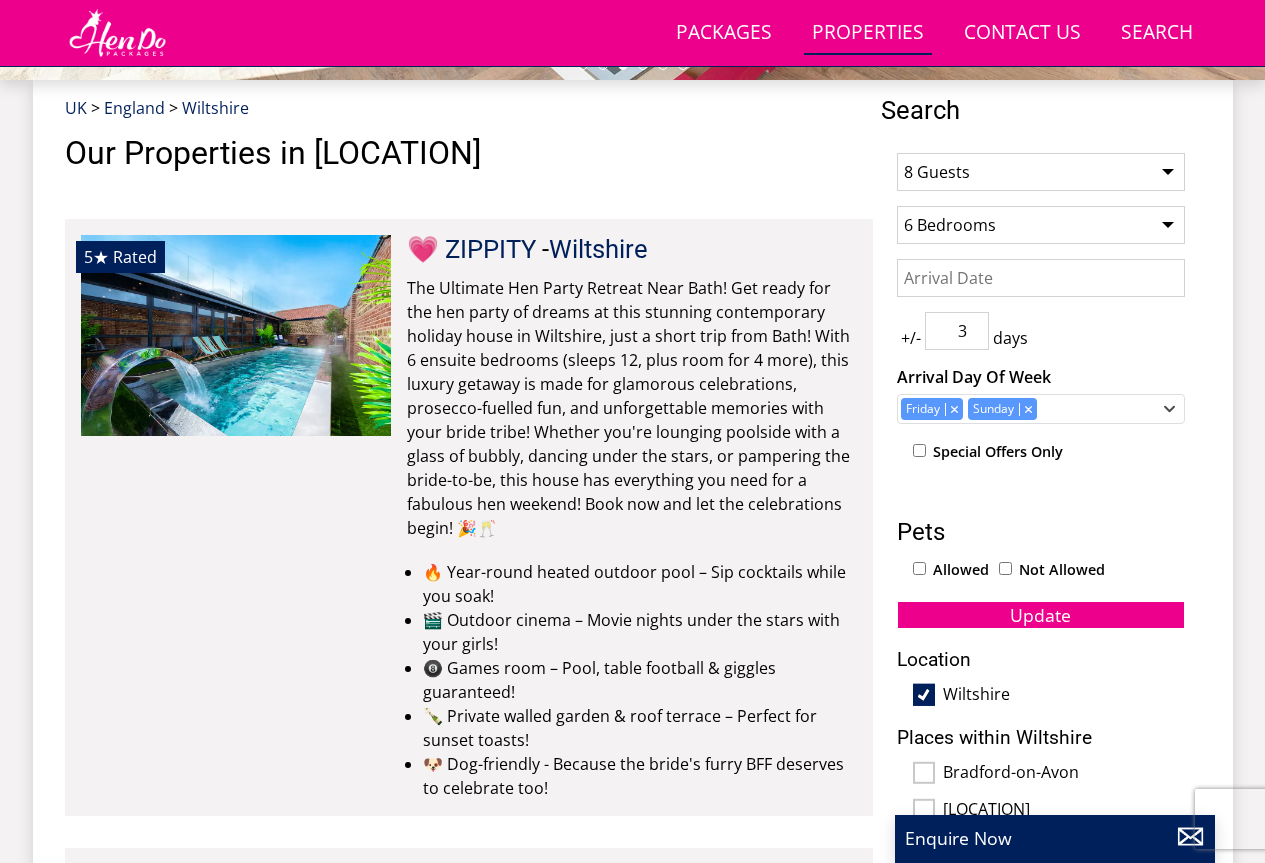 click on "Allowed" at bounding box center [919, 568] 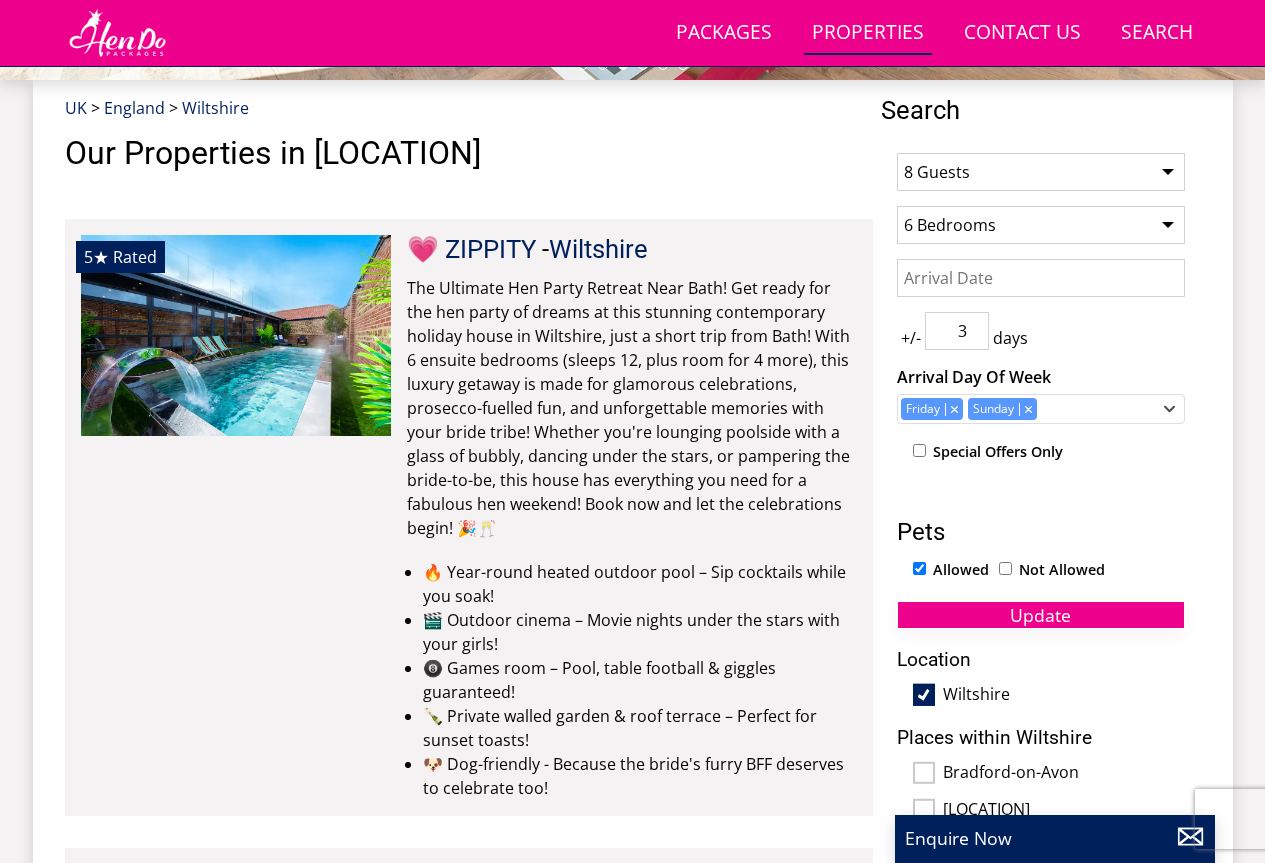 click on "Update" at bounding box center (1040, 615) 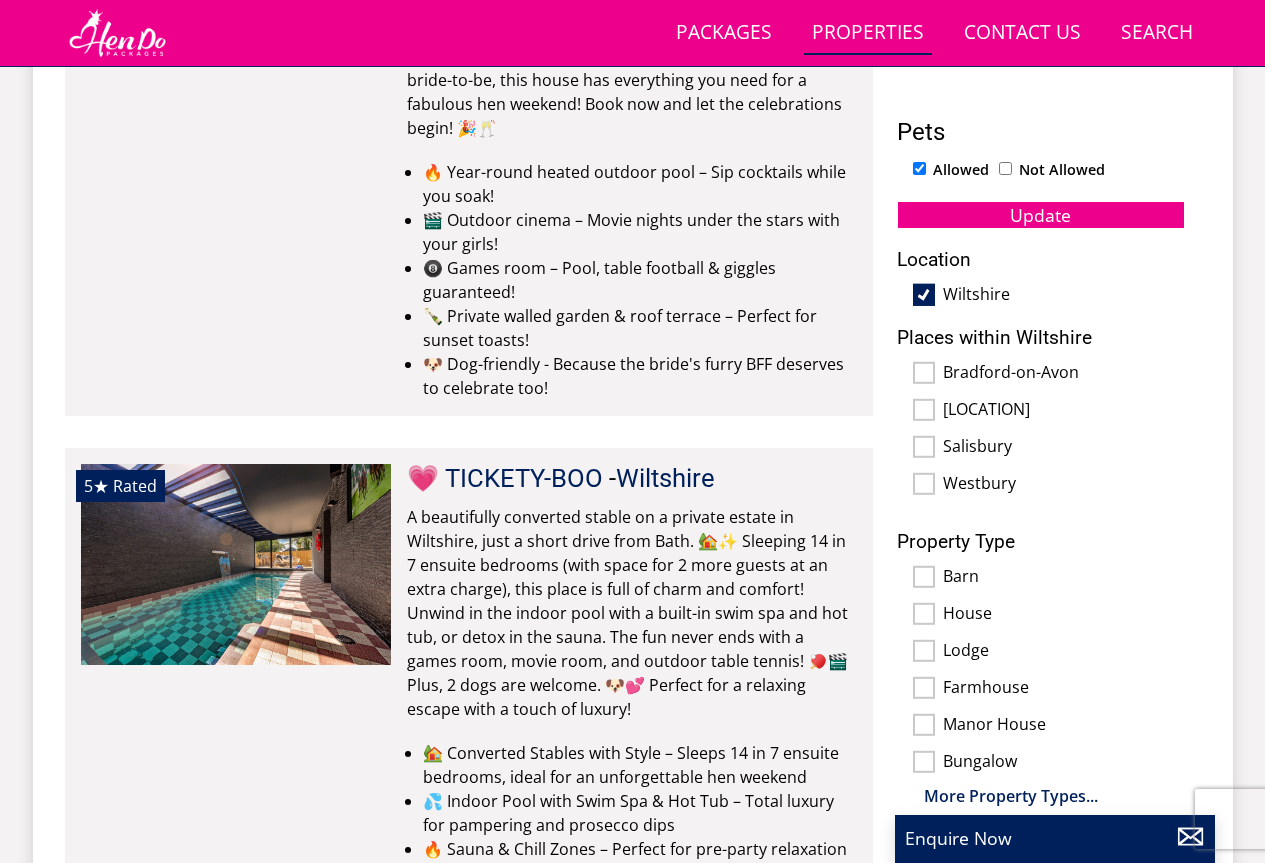 scroll, scrollTop: 831, scrollLeft: 0, axis: vertical 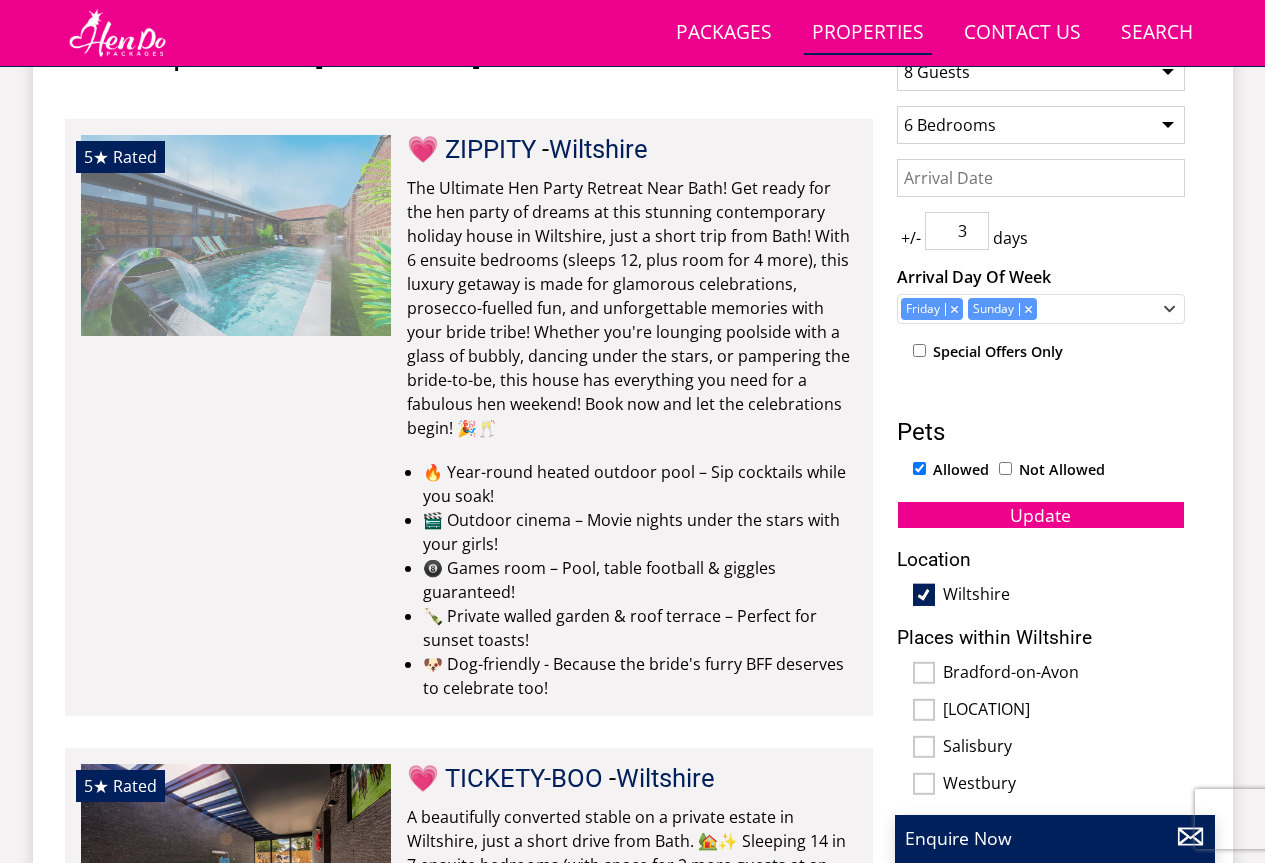 click at bounding box center [236, 235] 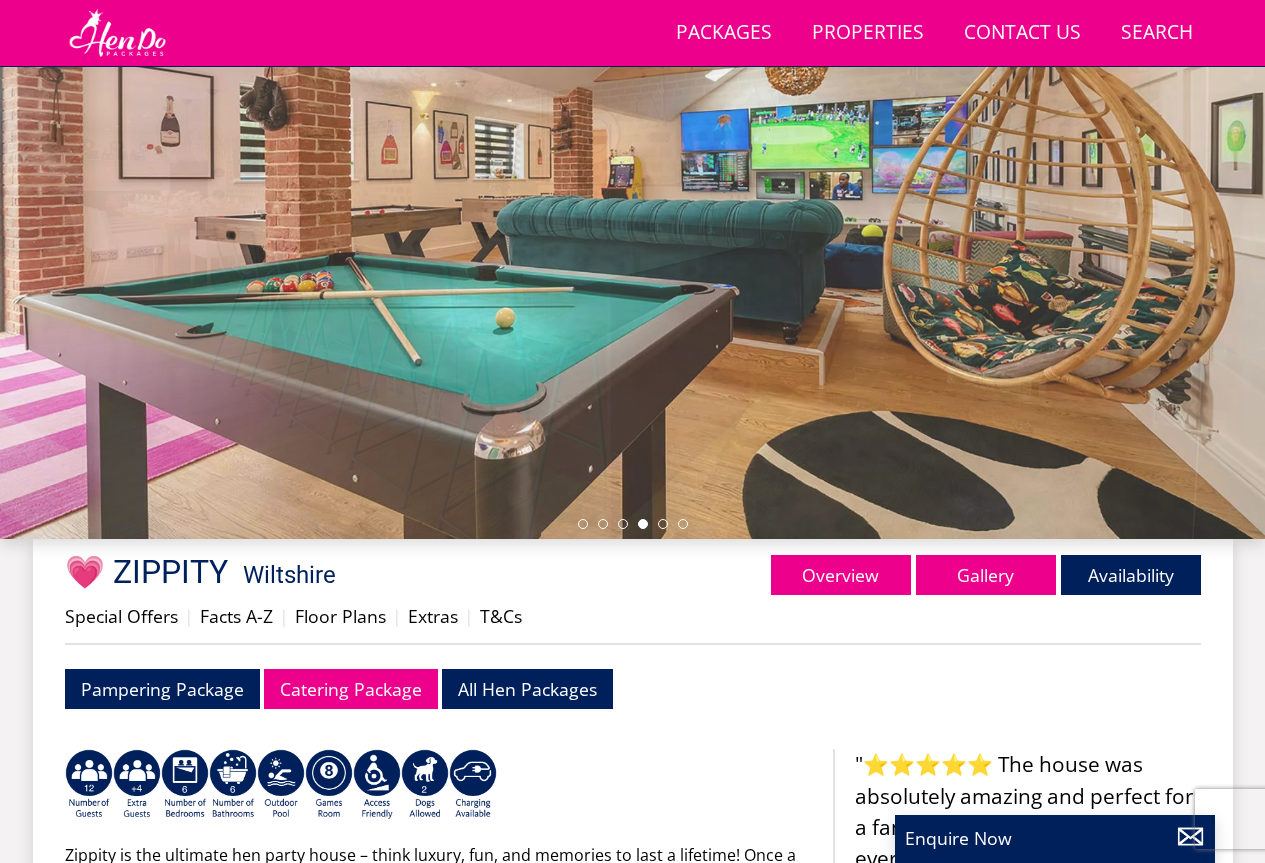 scroll, scrollTop: 266, scrollLeft: 0, axis: vertical 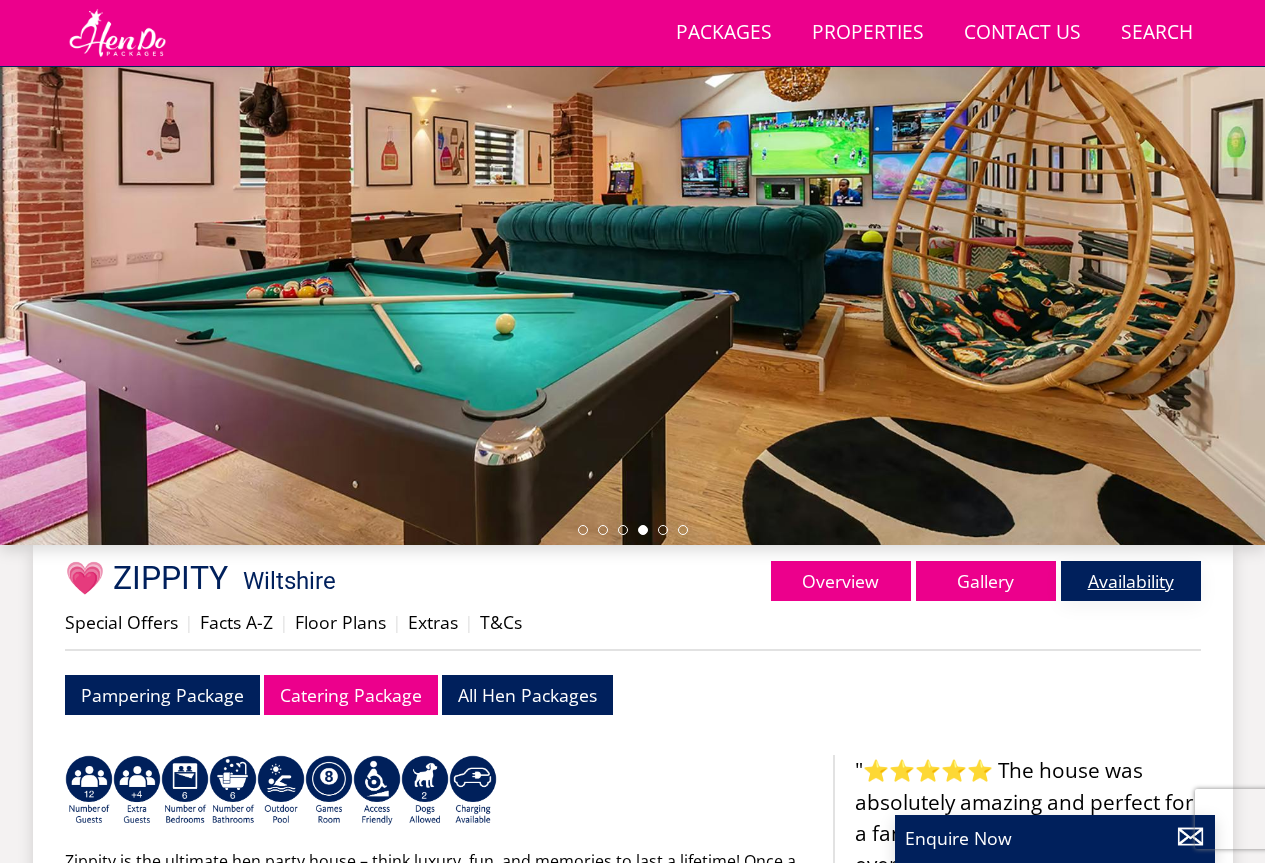 click on "Availability" at bounding box center [1131, 581] 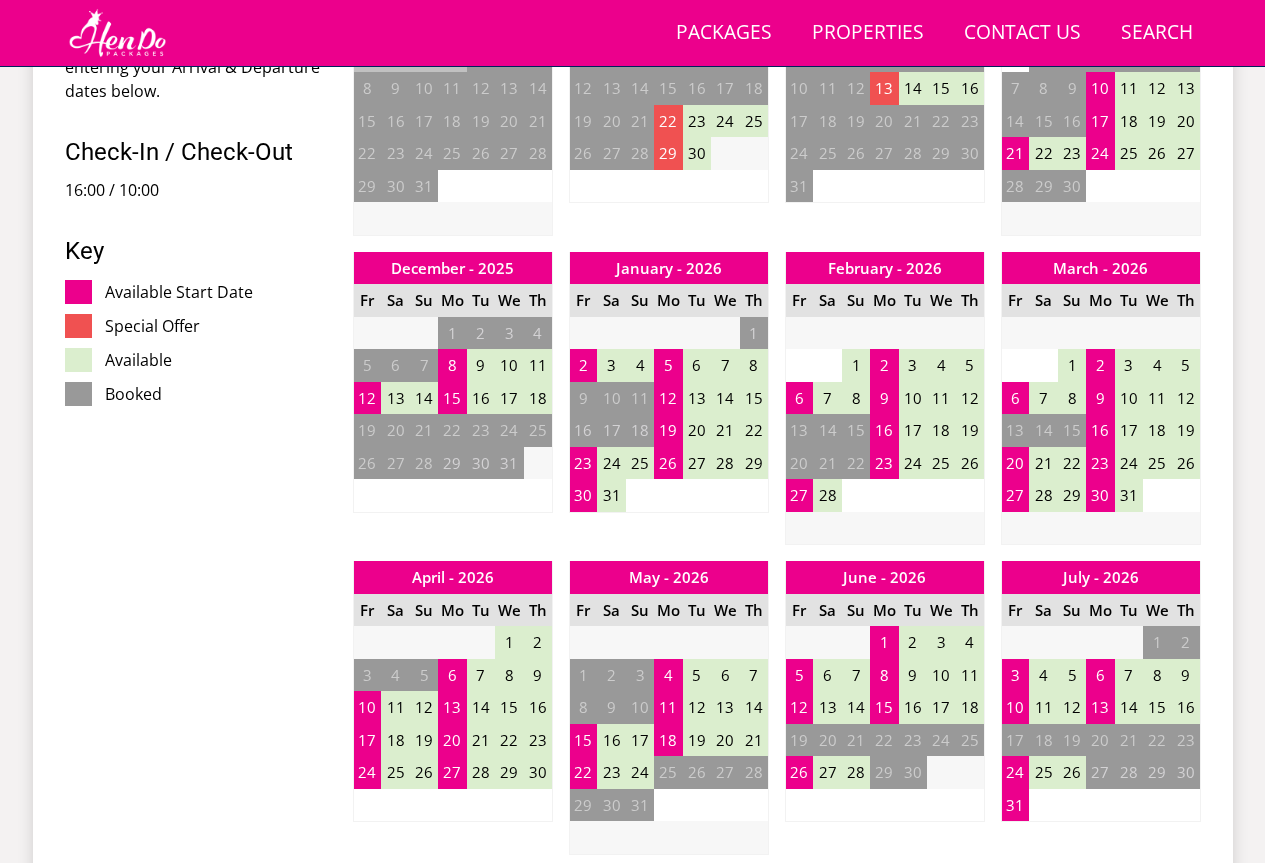 scroll, scrollTop: 1137, scrollLeft: 0, axis: vertical 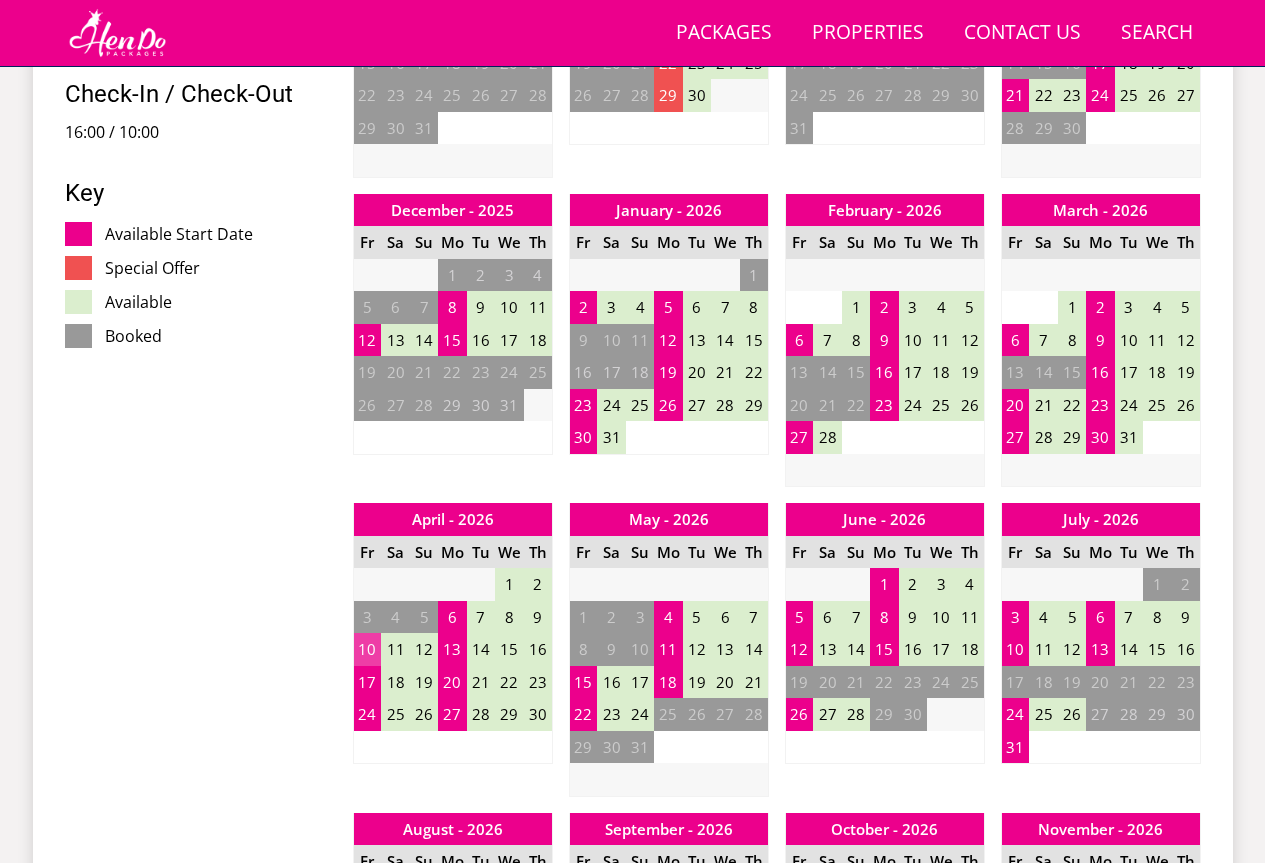 click on "10" at bounding box center (367, 649) 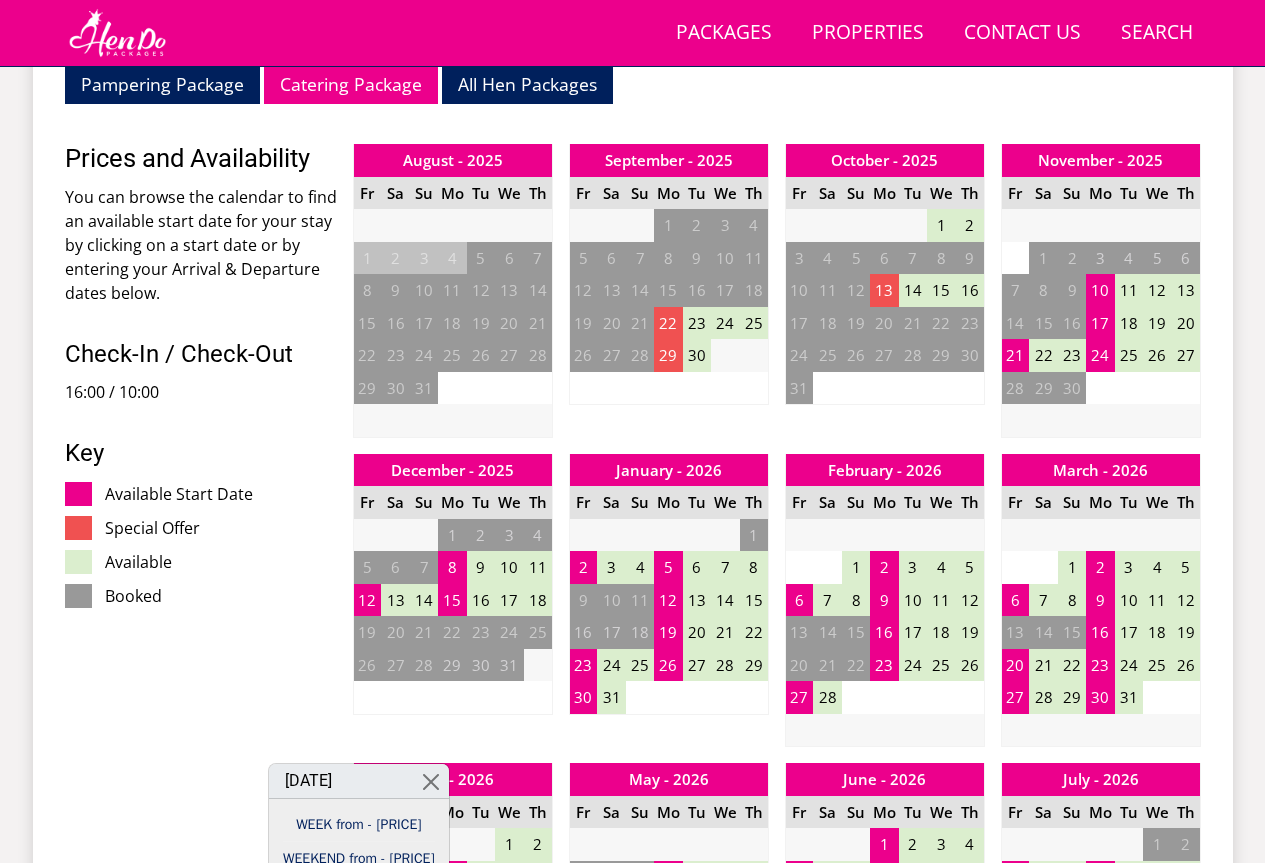 scroll, scrollTop: 837, scrollLeft: 0, axis: vertical 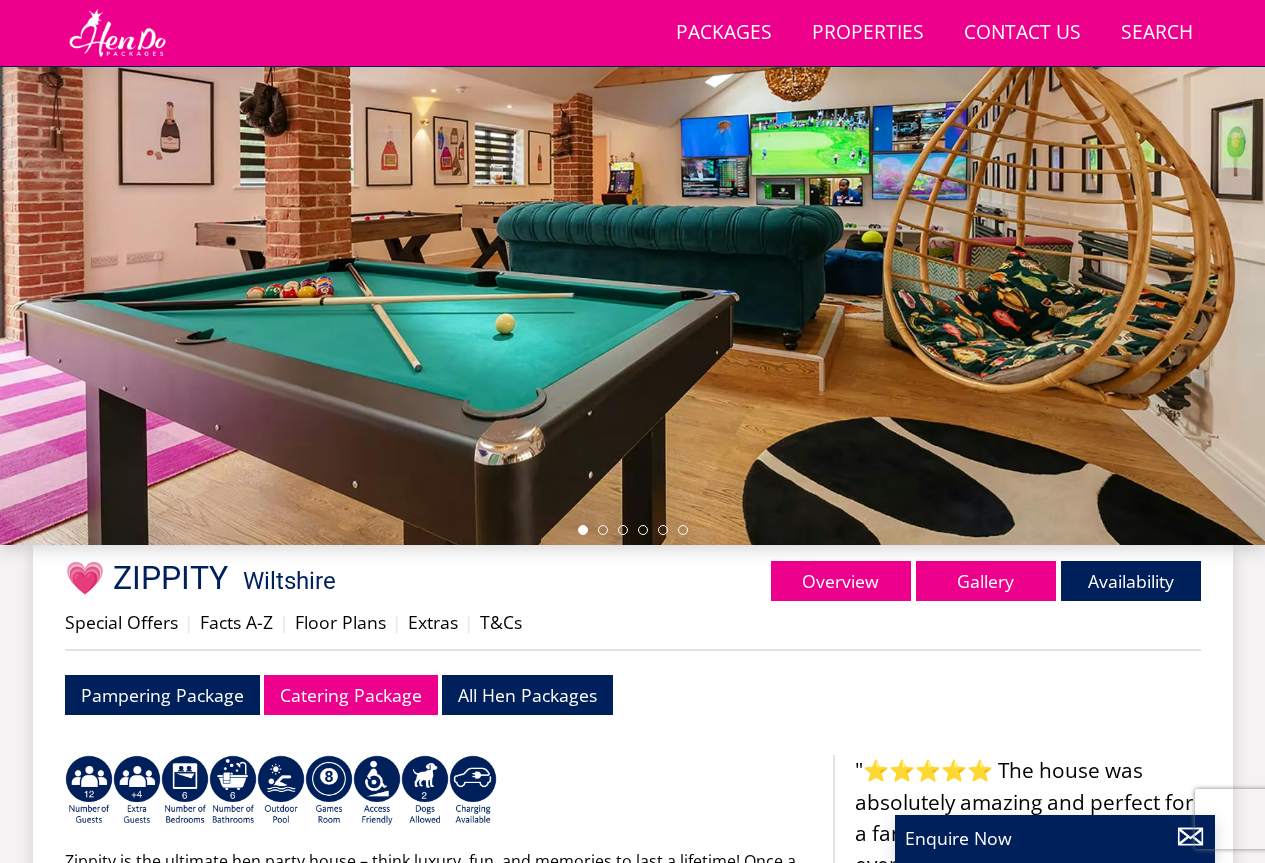 select on "8" 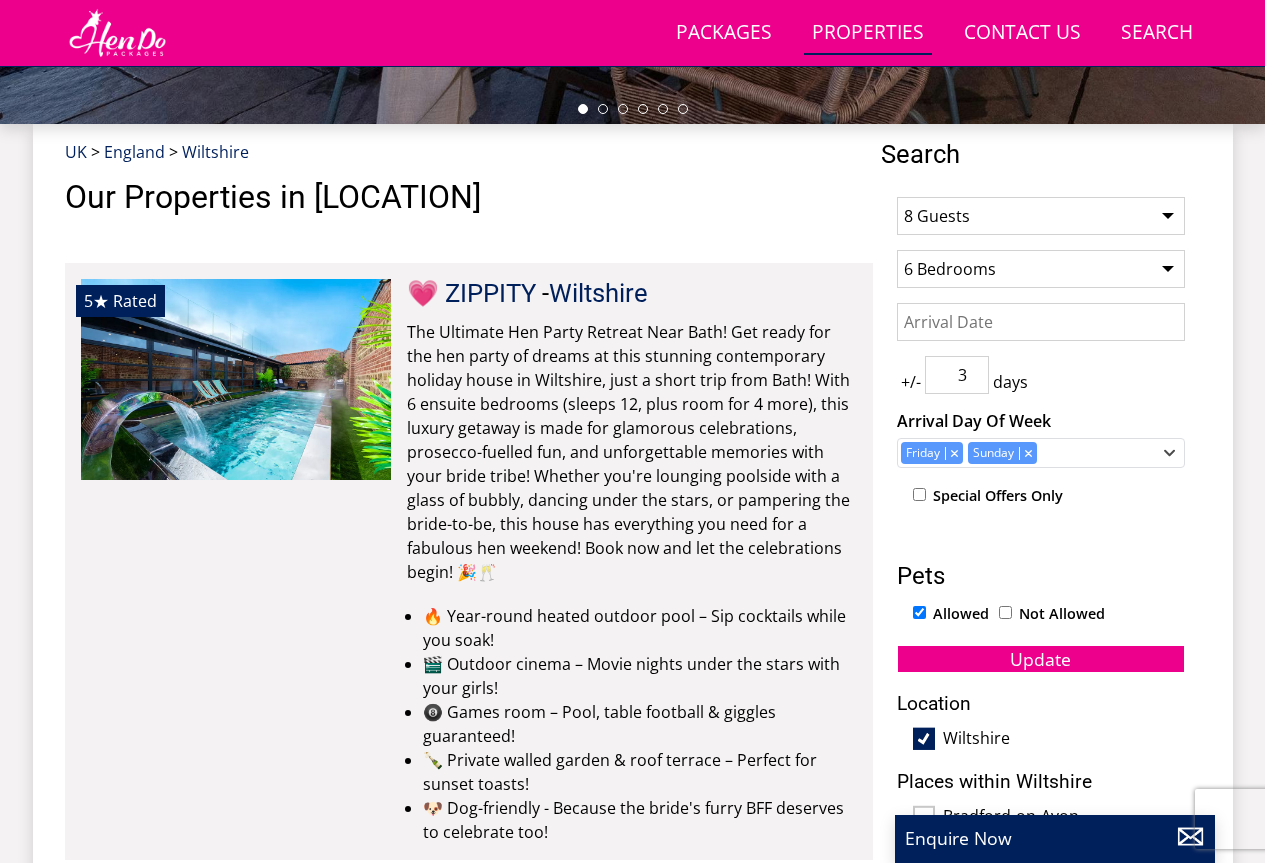 scroll, scrollTop: 531, scrollLeft: 0, axis: vertical 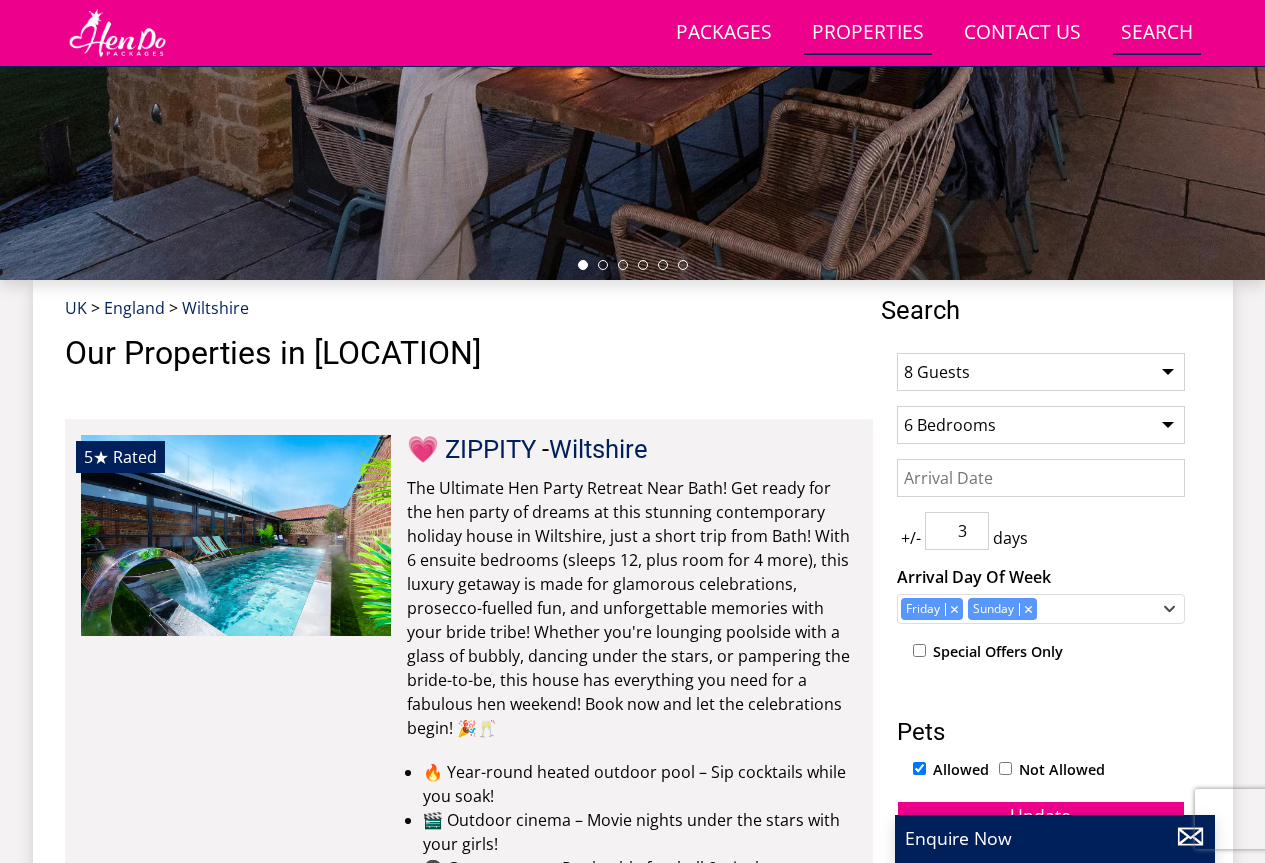 click on "Search  Check Availability" at bounding box center (1157, 33) 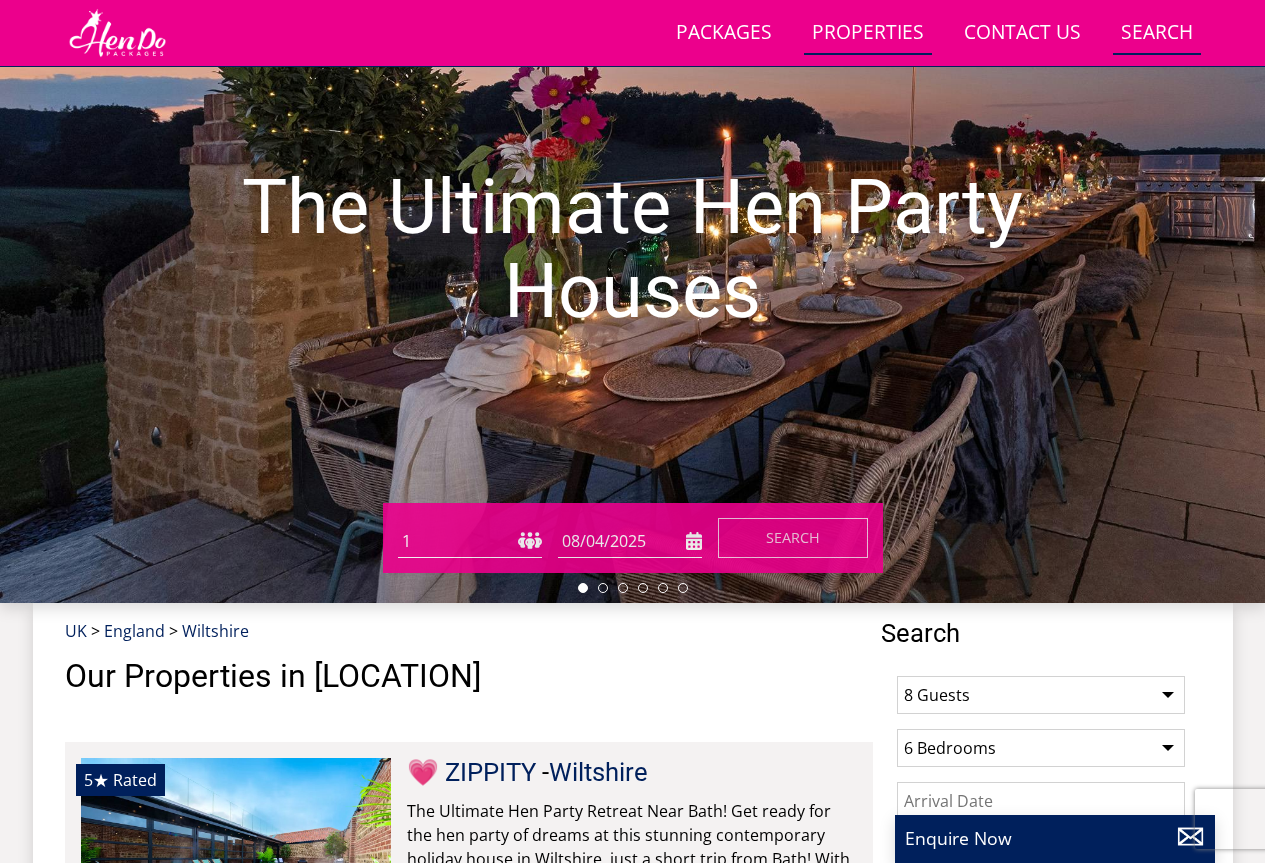 scroll, scrollTop: 0, scrollLeft: 0, axis: both 